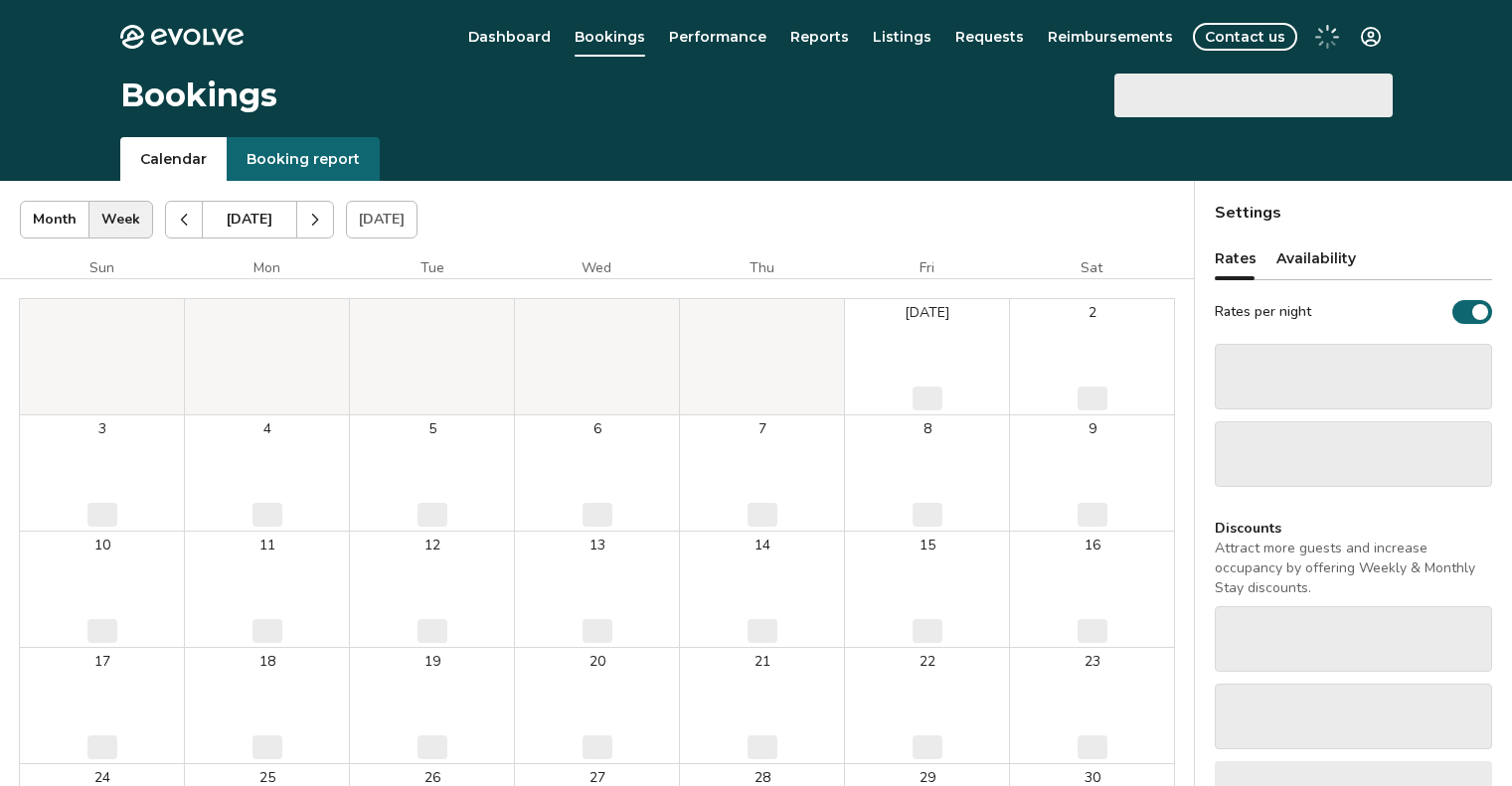 scroll, scrollTop: 0, scrollLeft: 0, axis: both 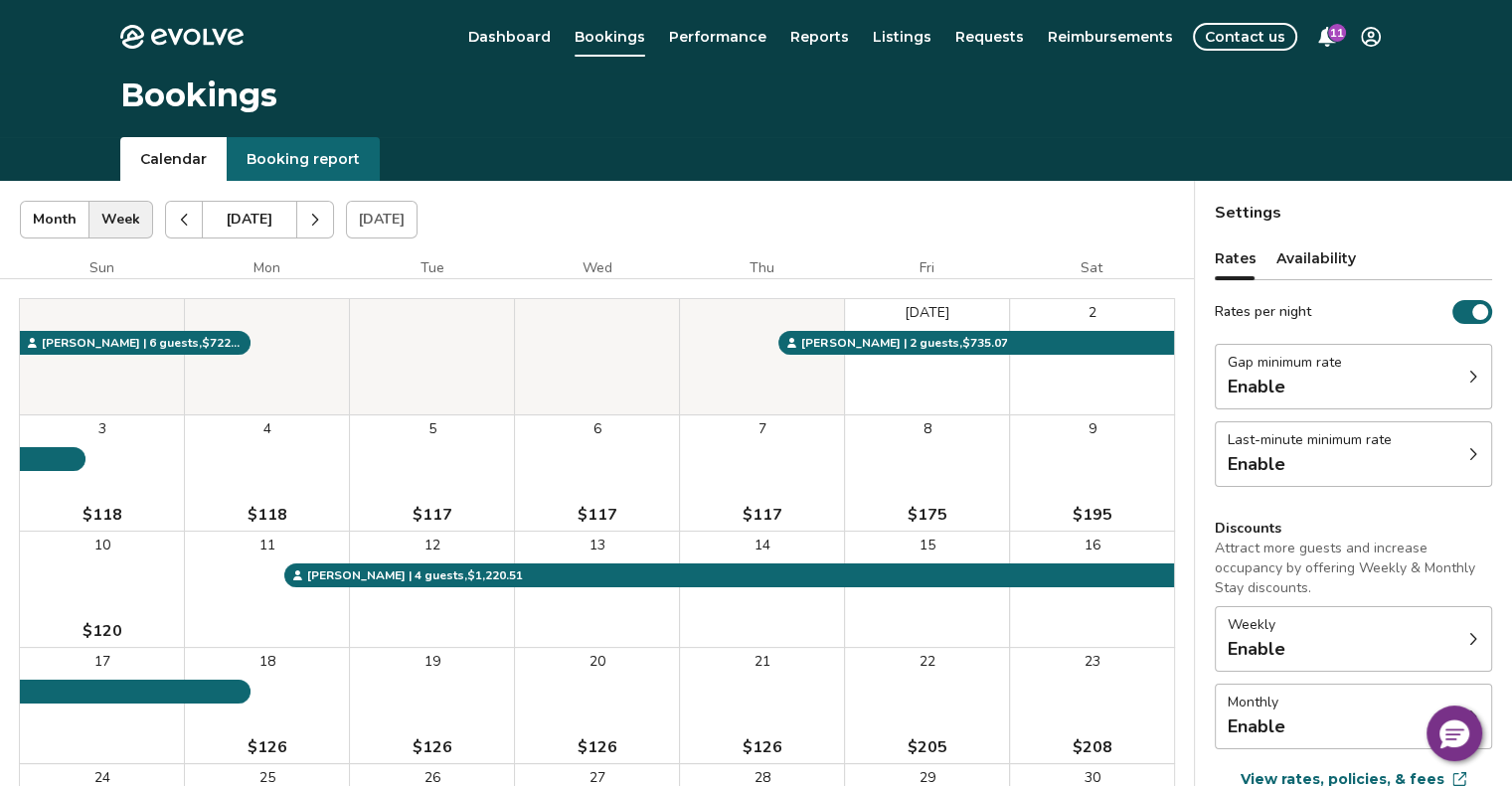 click 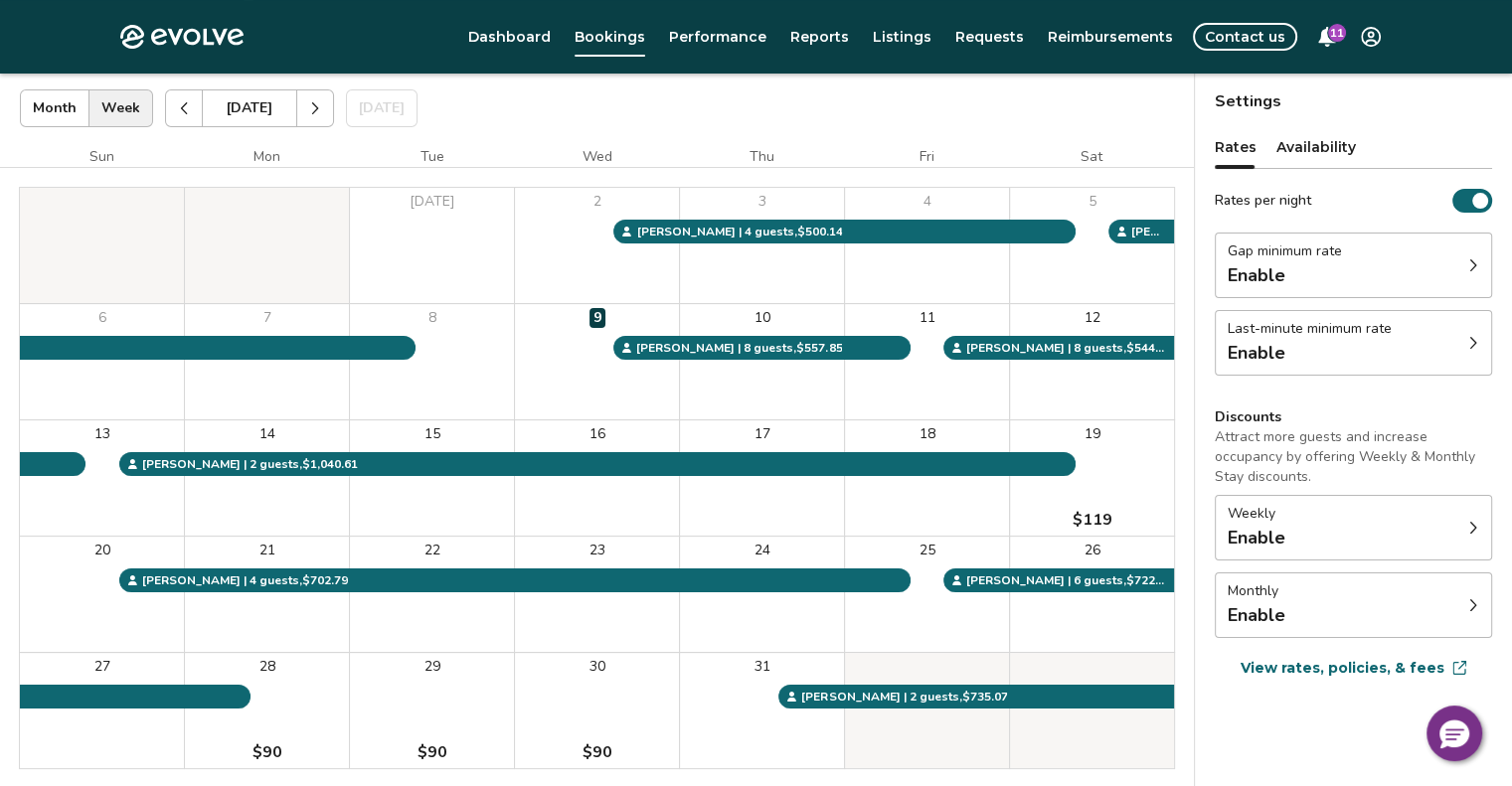 scroll, scrollTop: 98, scrollLeft: 0, axis: vertical 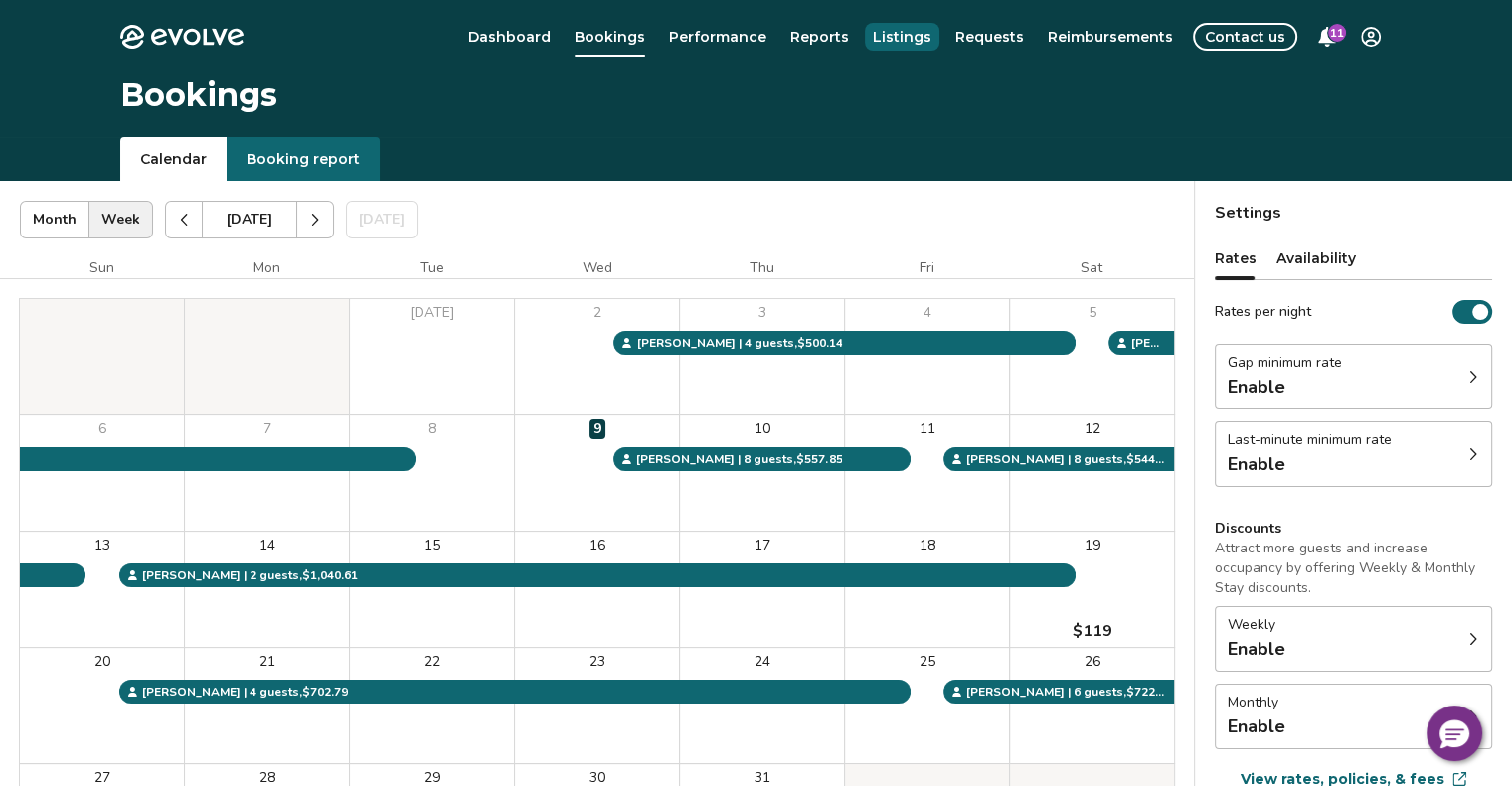 click on "Listings" at bounding box center (902, 37) 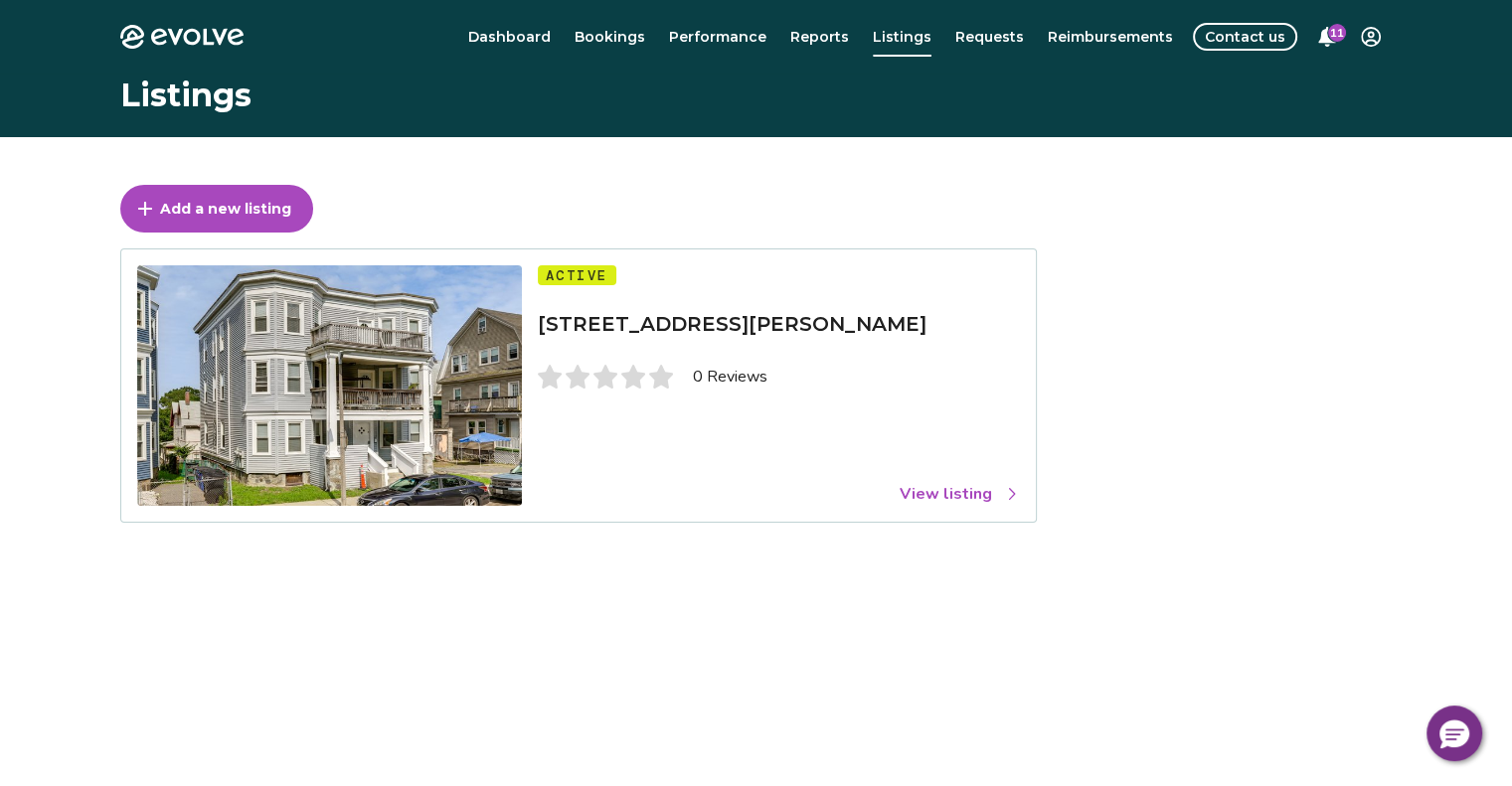 click on "View listing" at bounding box center [959, 494] 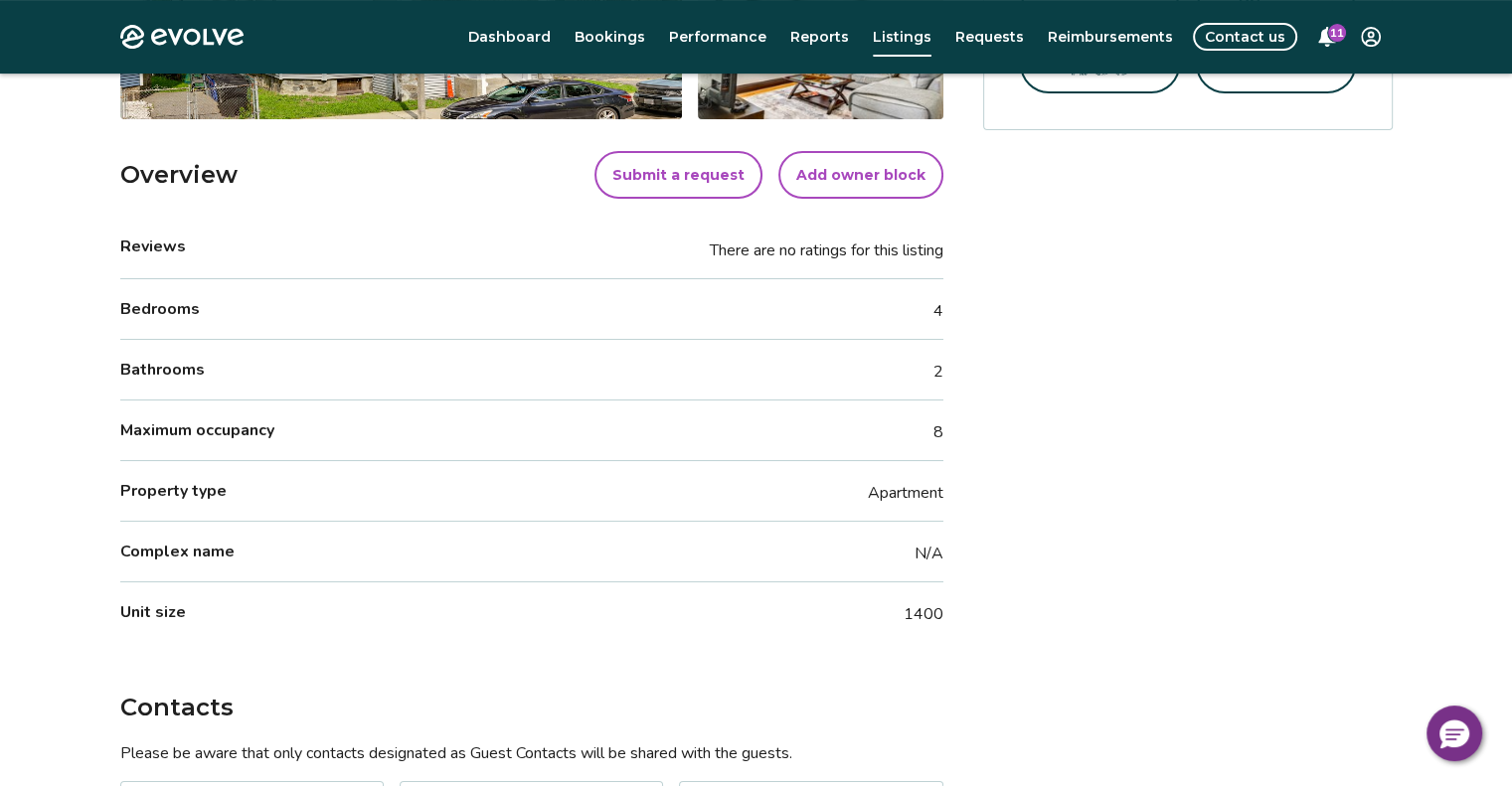 scroll, scrollTop: 592, scrollLeft: 0, axis: vertical 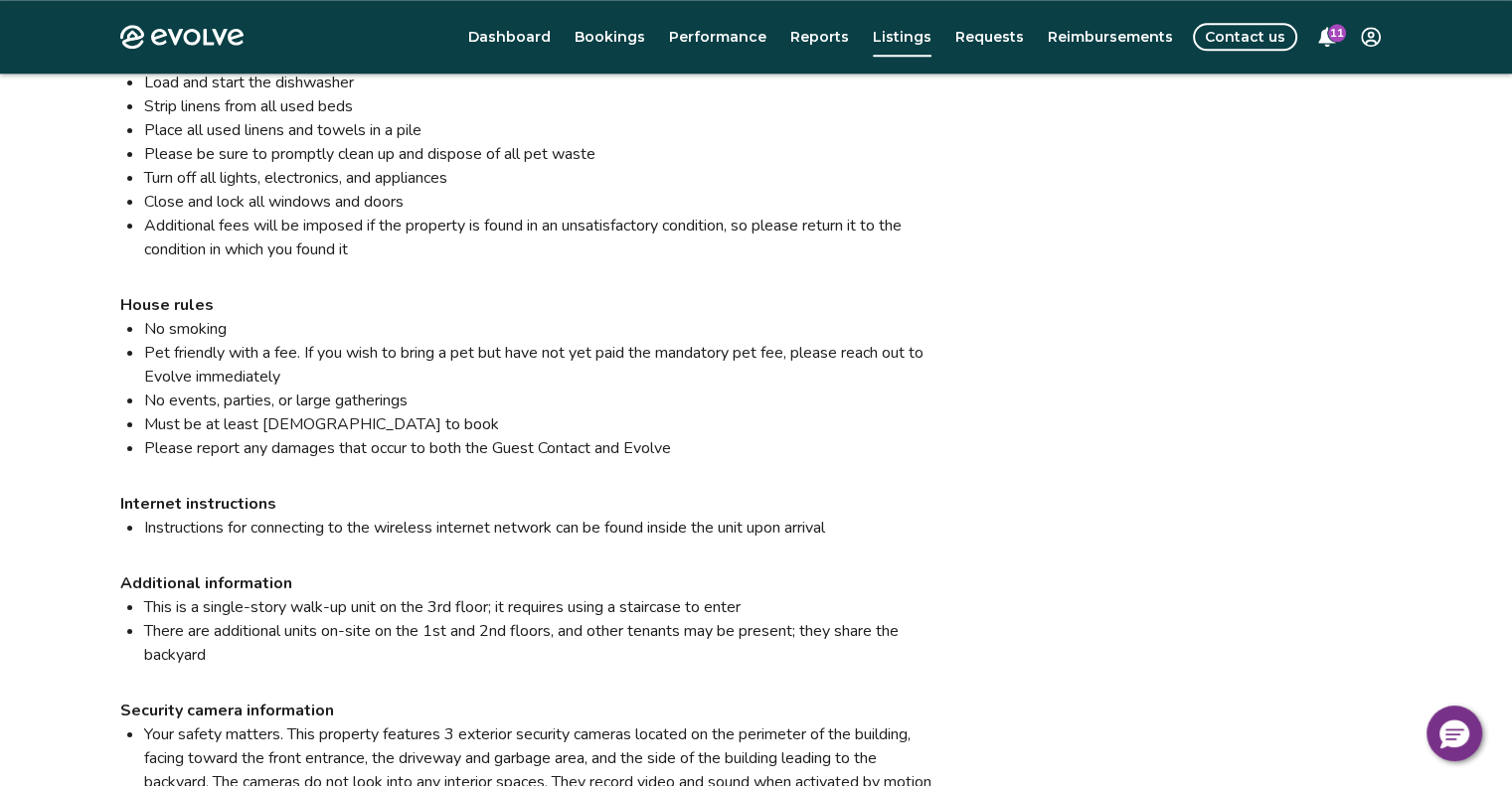 click on "Instructions for connecting to the wireless internet network can be found inside the unit upon arrival" at bounding box center (544, 528) 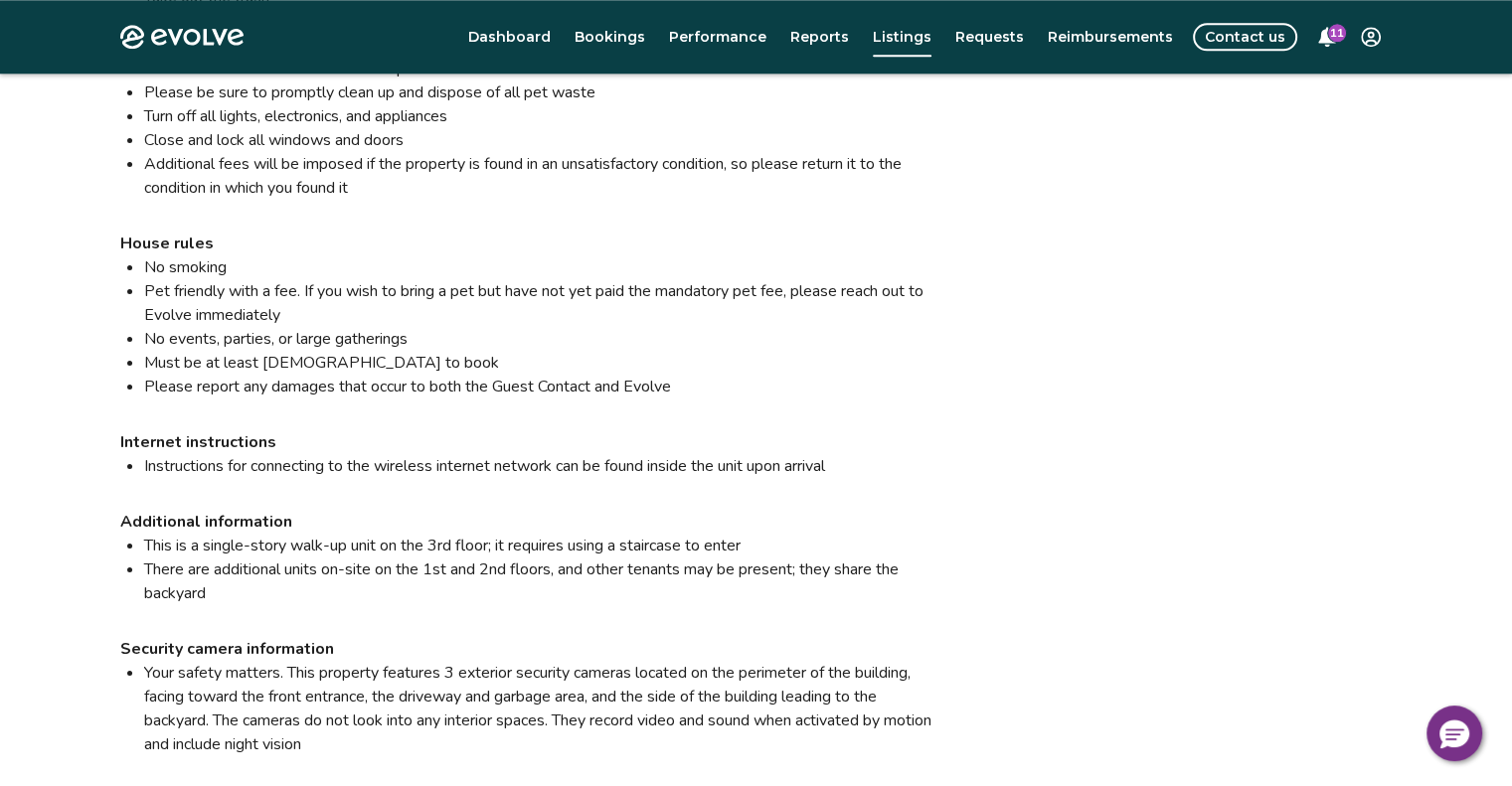 scroll, scrollTop: 2188, scrollLeft: 0, axis: vertical 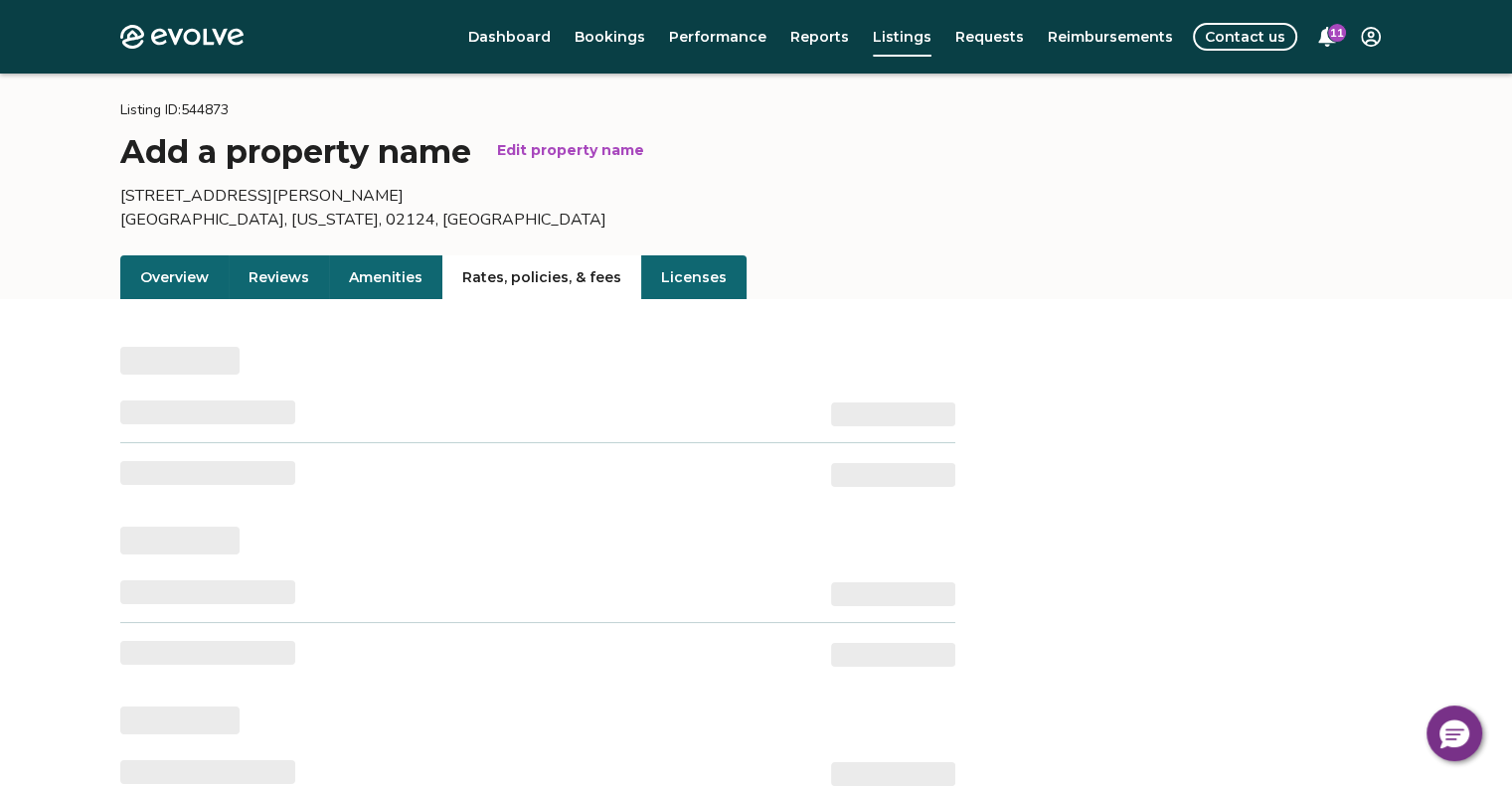 click on "Rates, policies, & fees" at bounding box center (542, 277) 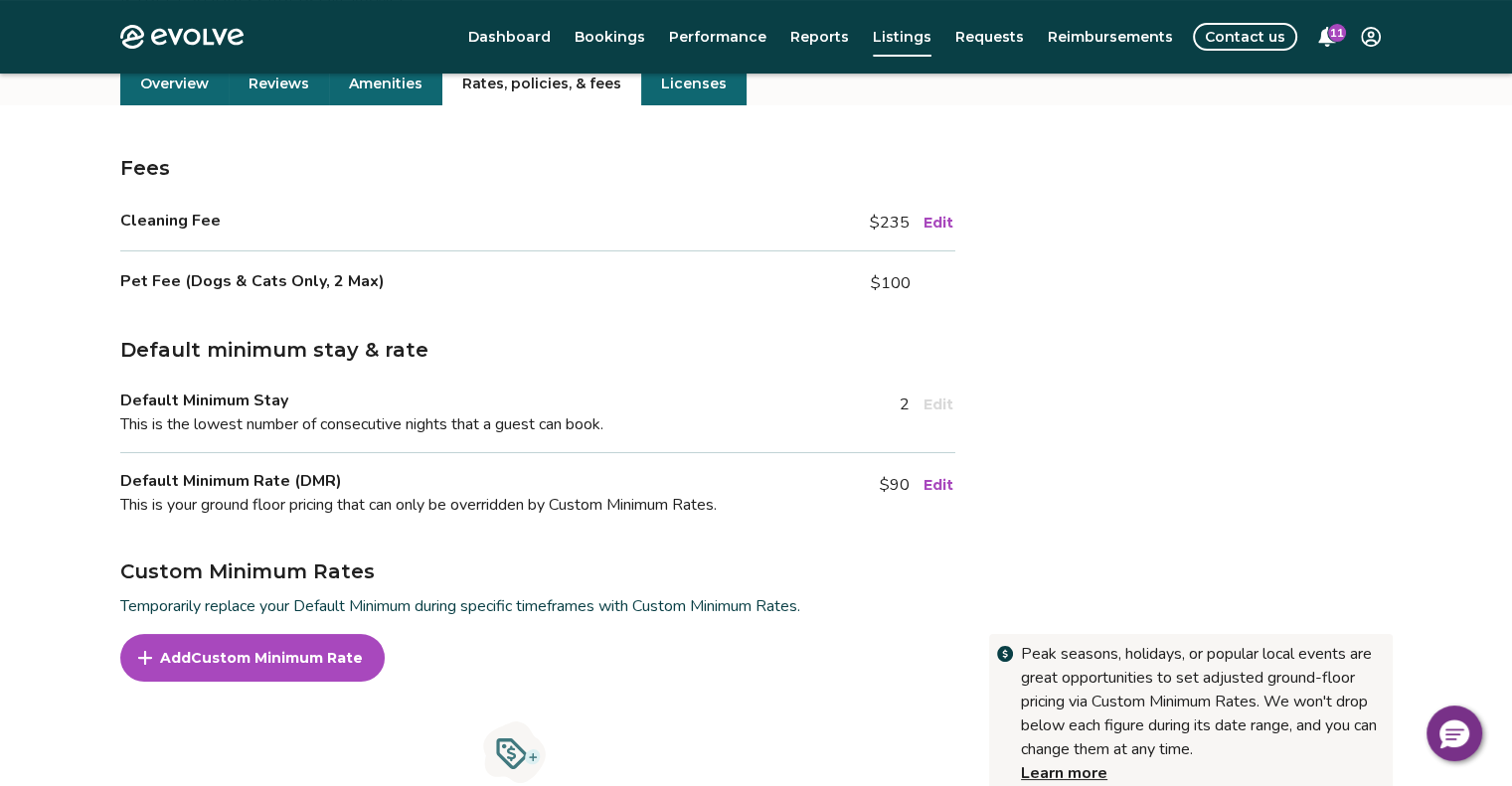 scroll, scrollTop: 235, scrollLeft: 0, axis: vertical 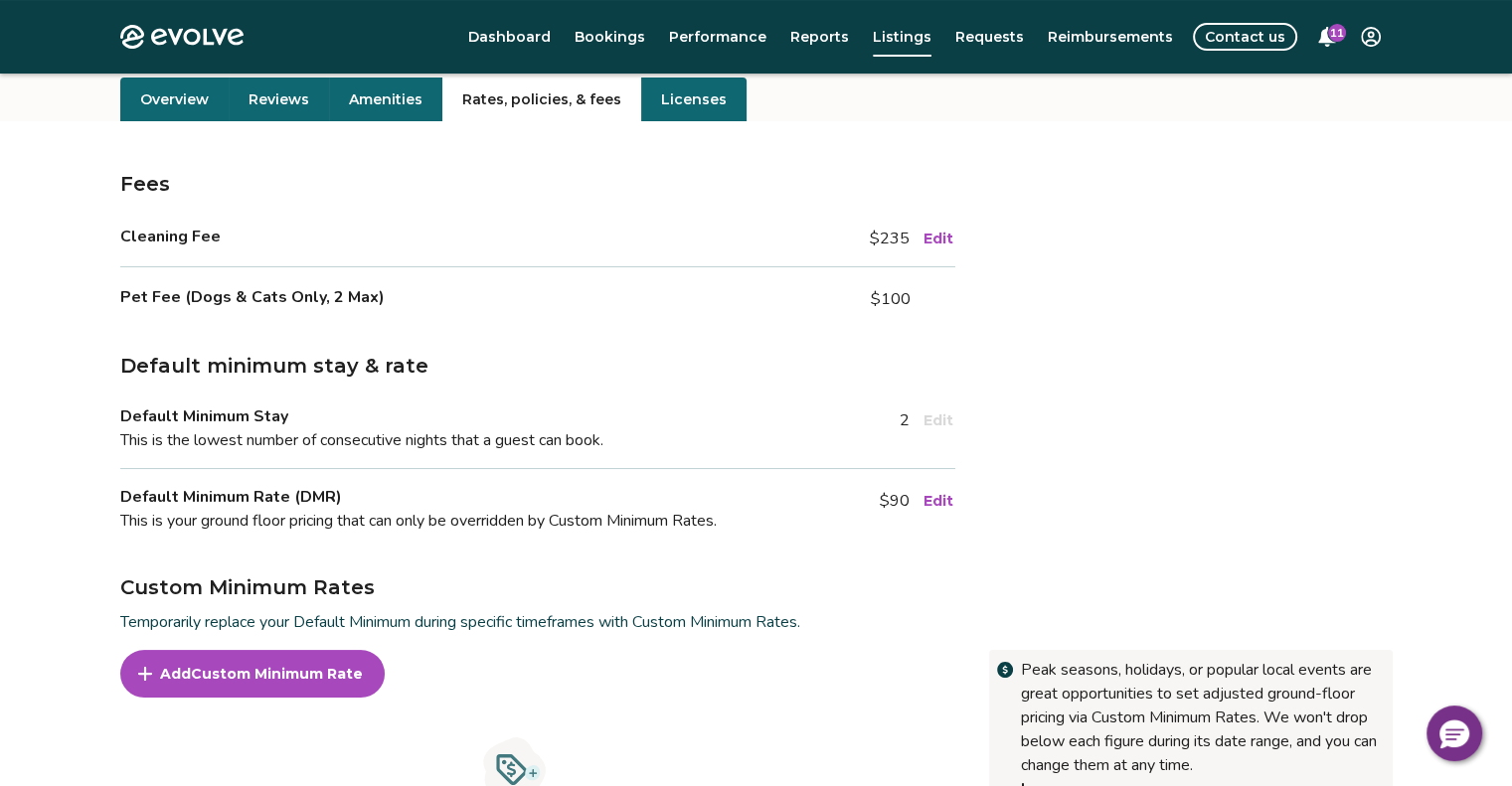 click on "Edit" at bounding box center [938, 238] 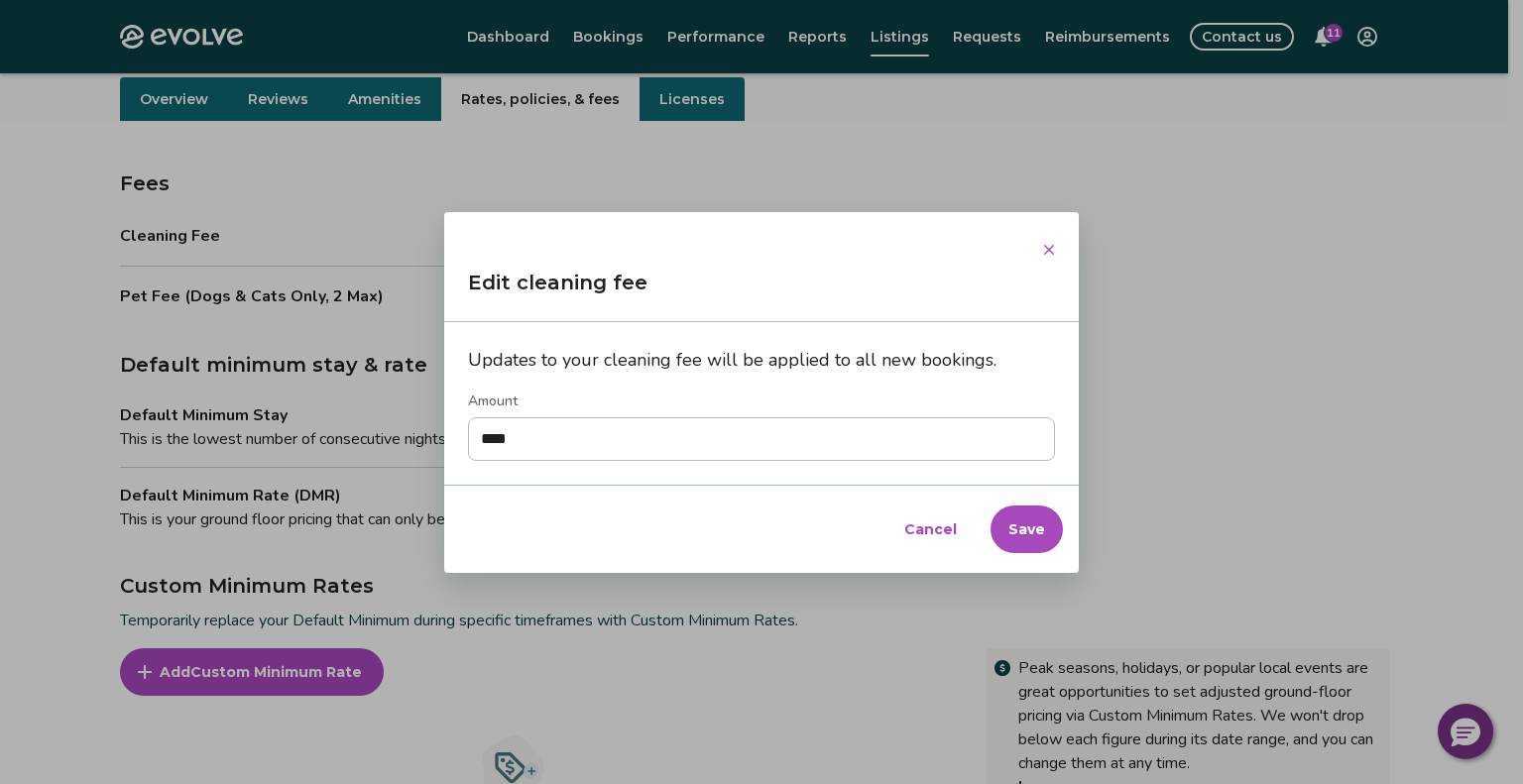 click on "****" at bounding box center [762, 439] 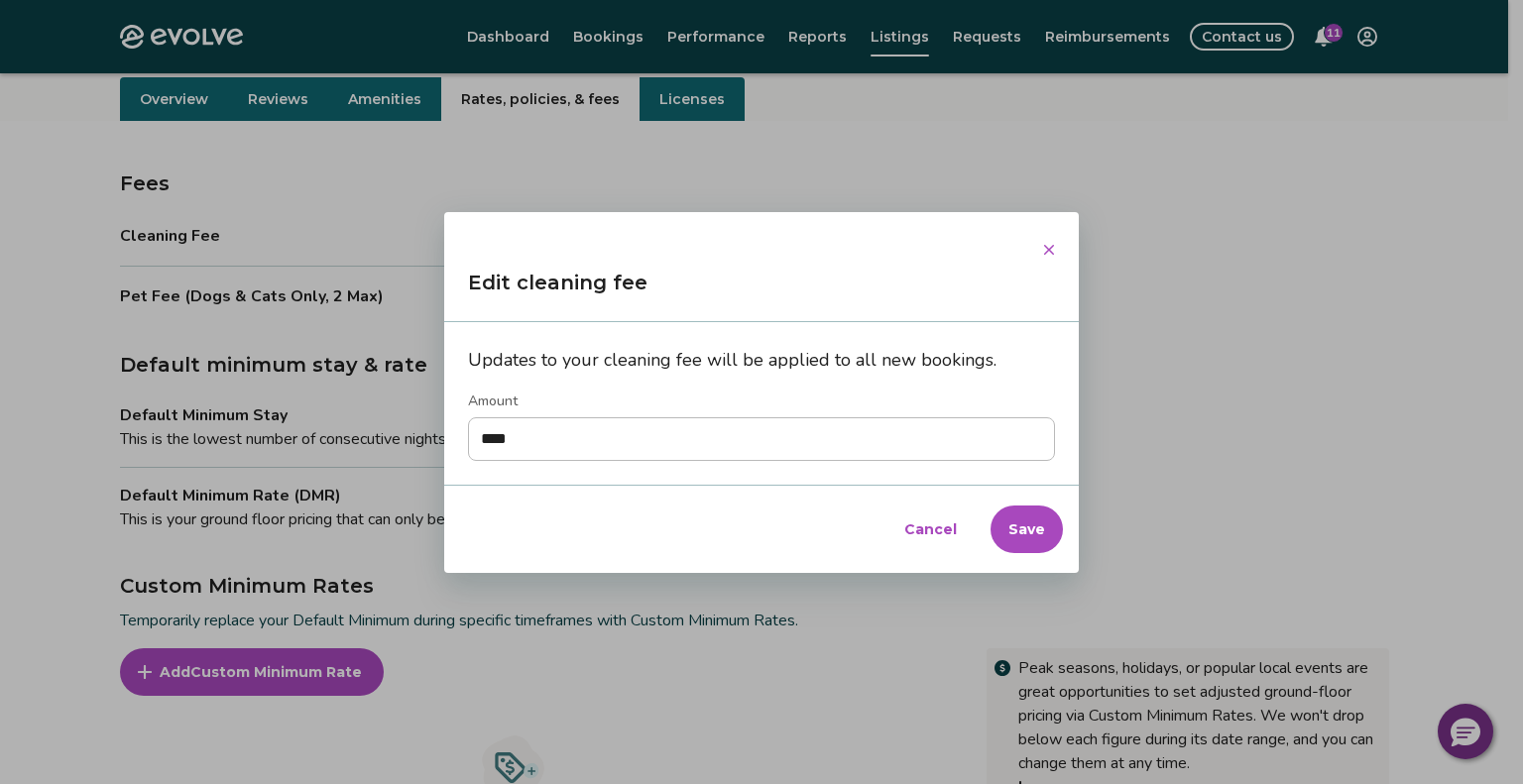 type on "****" 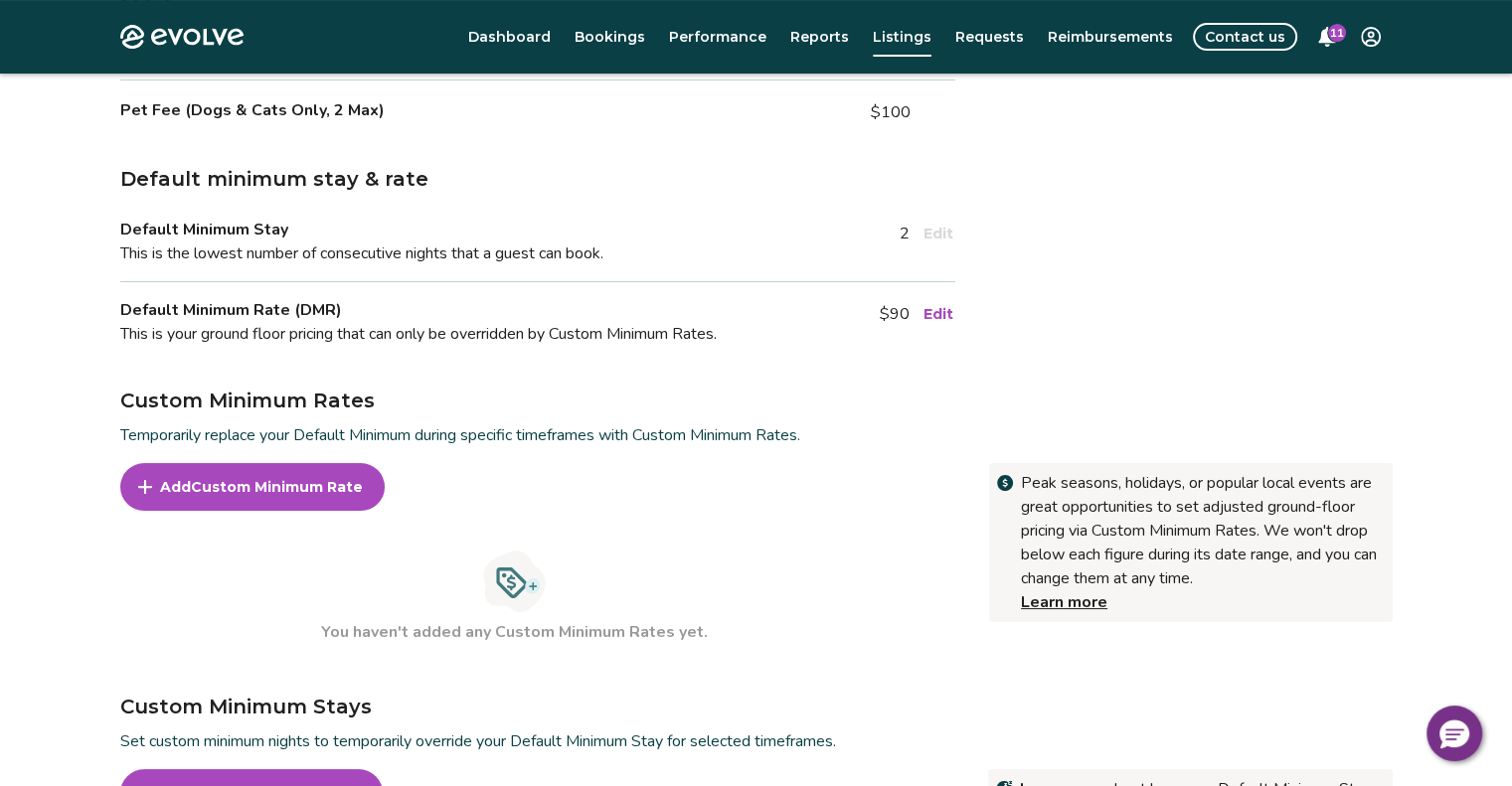scroll, scrollTop: 425, scrollLeft: 0, axis: vertical 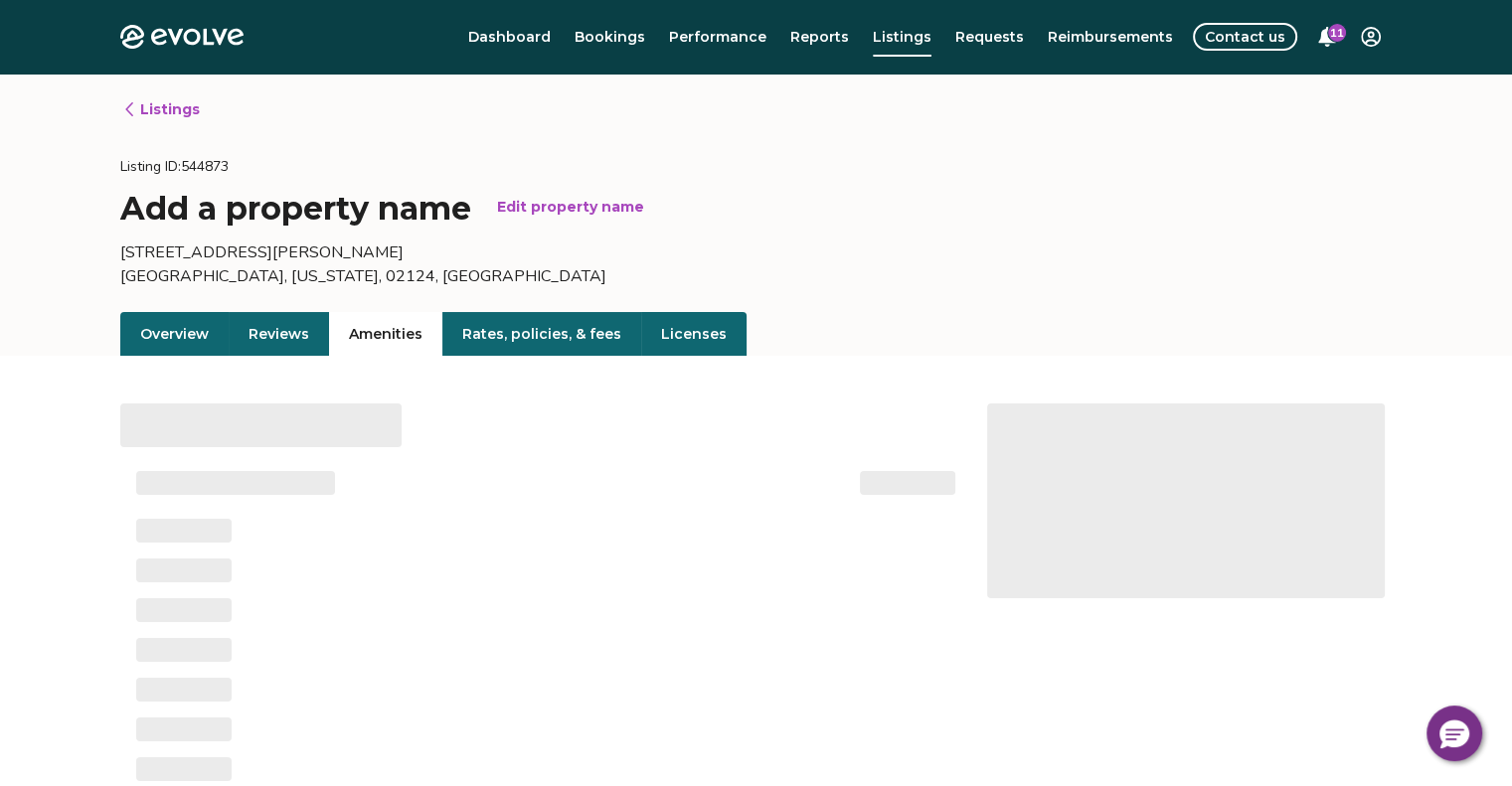 click on "Amenities" at bounding box center (386, 334) 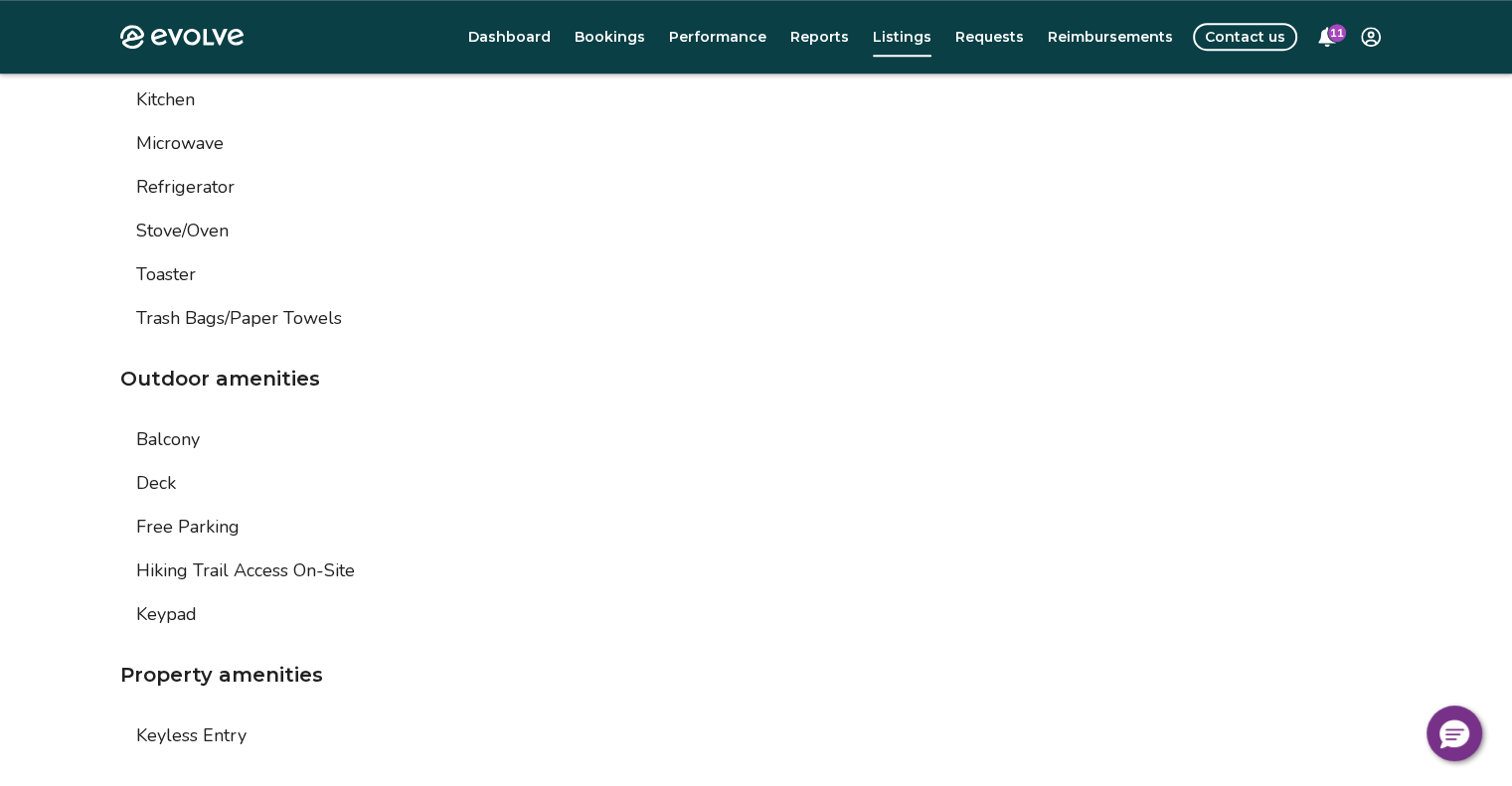 scroll, scrollTop: 1592, scrollLeft: 0, axis: vertical 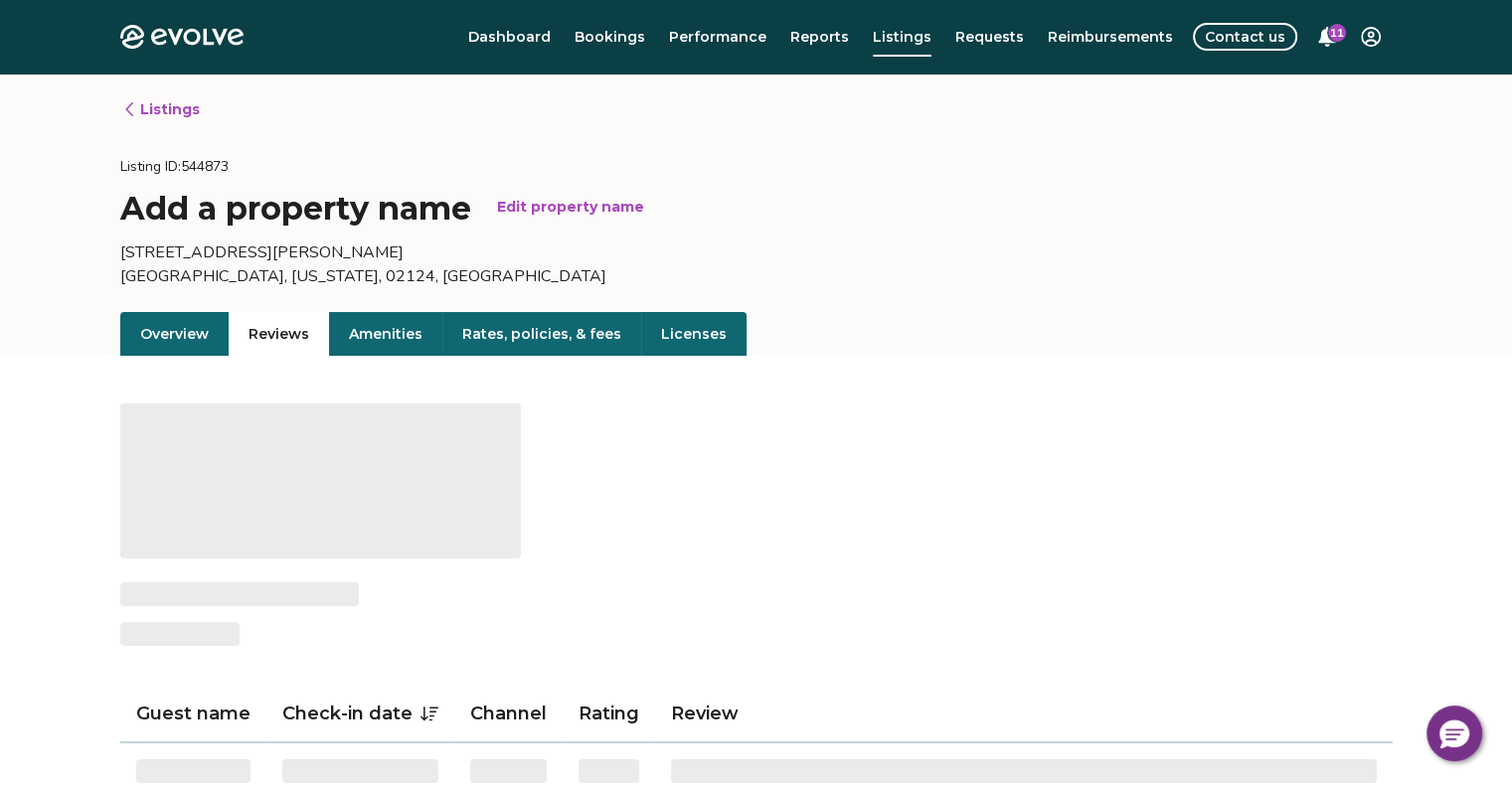 click on "Reviews" at bounding box center [278, 334] 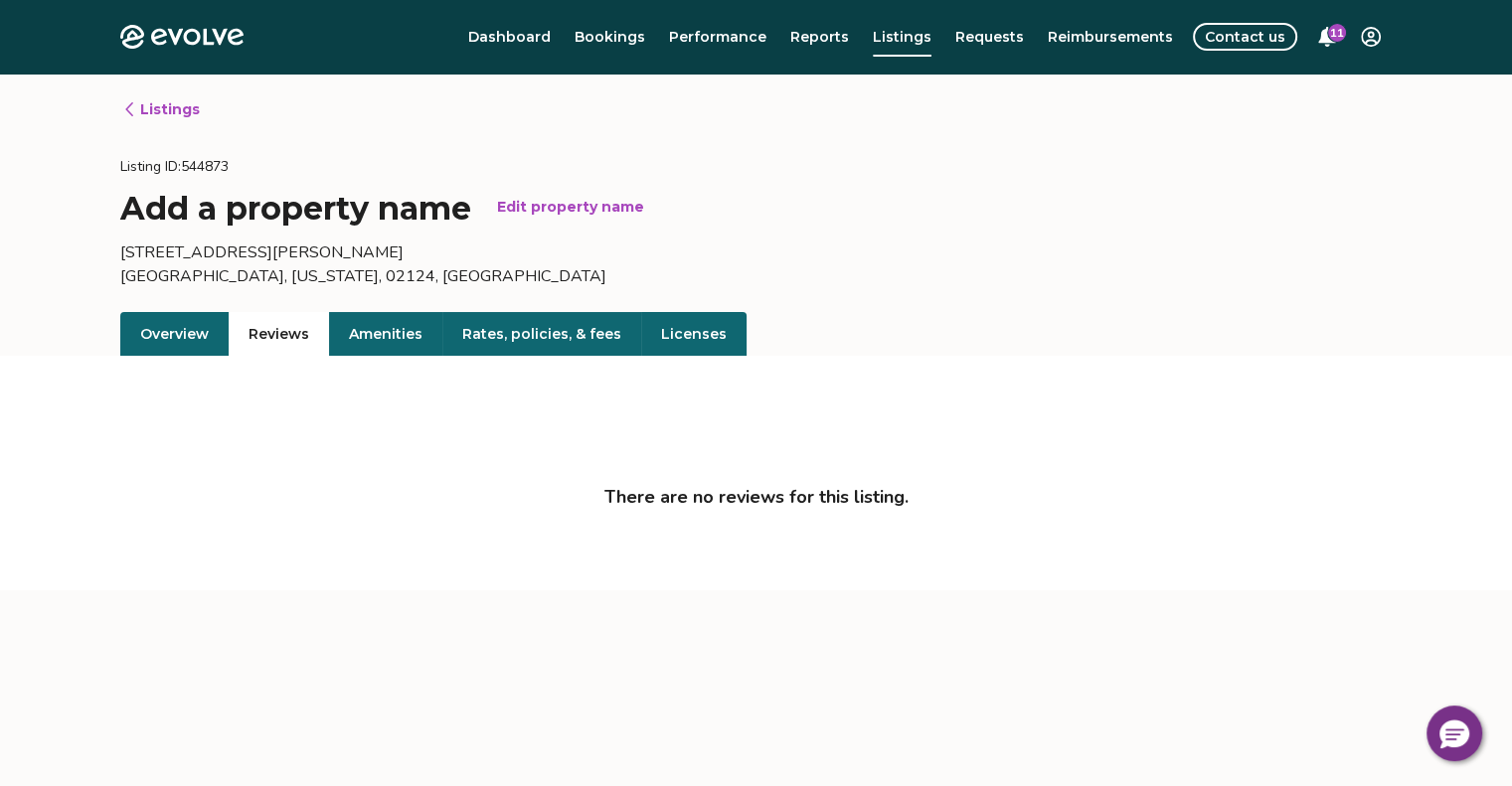 click on "Overview" at bounding box center [174, 334] 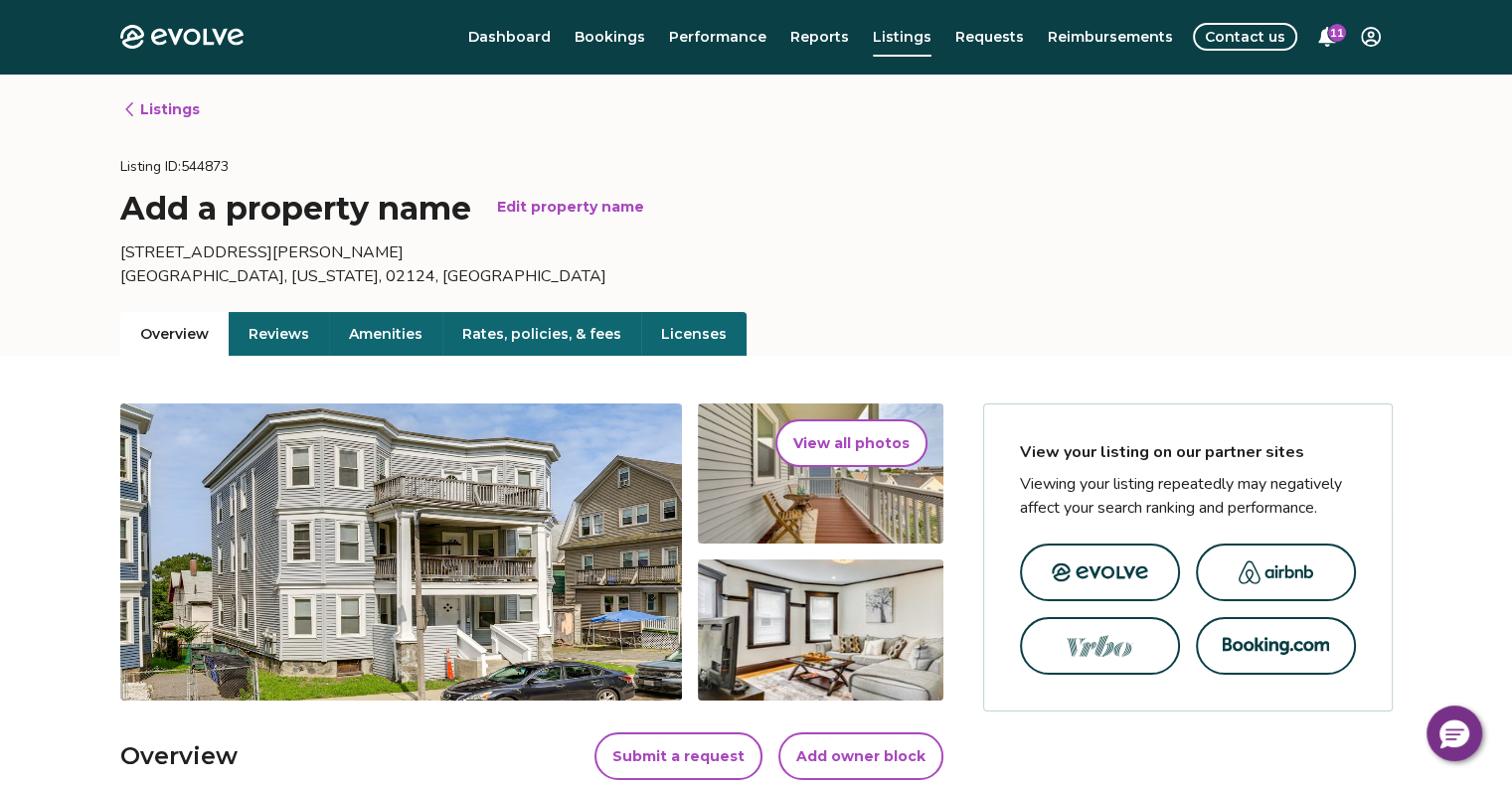 click on "Edit property name" at bounding box center [571, 207] 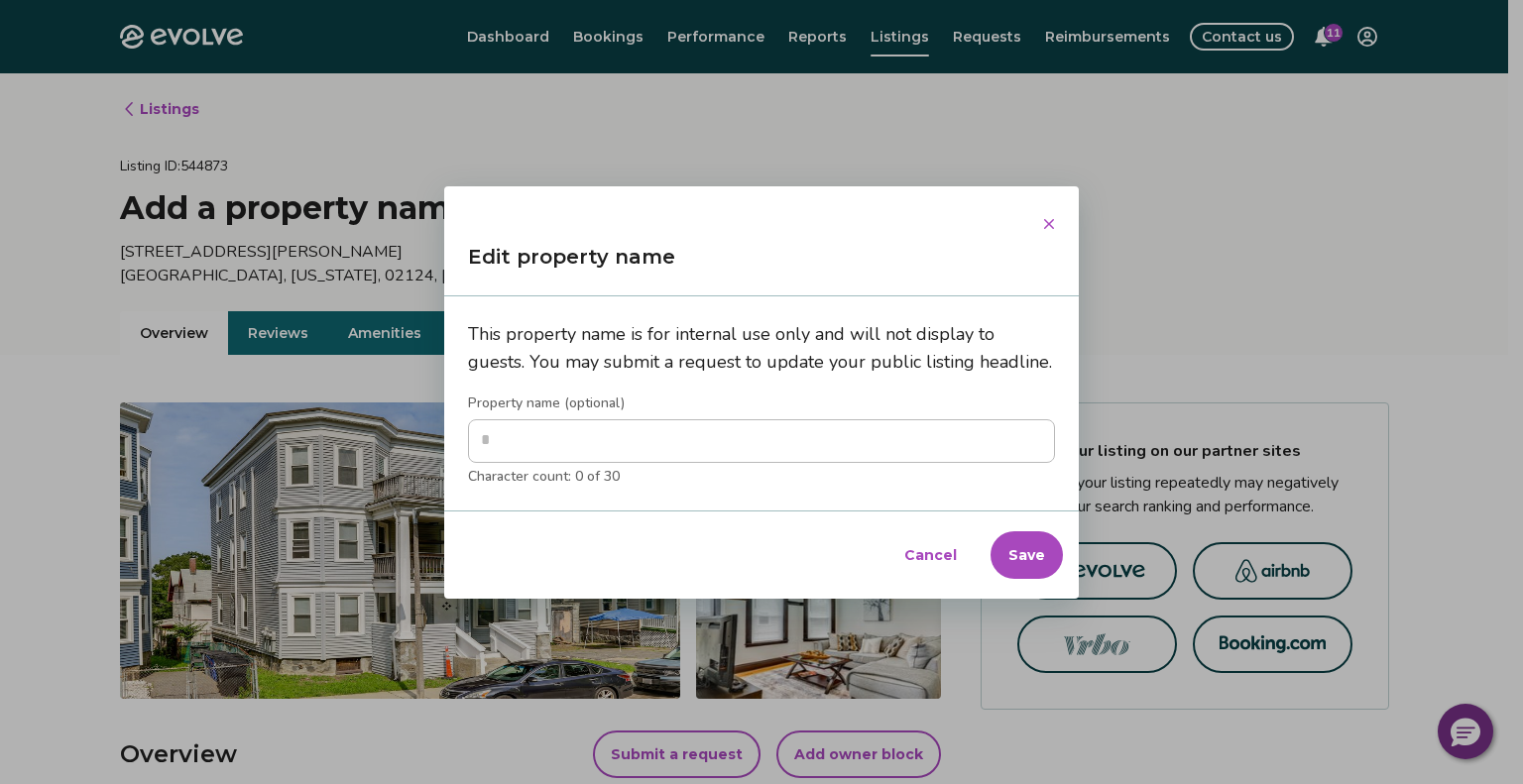 type on "*" 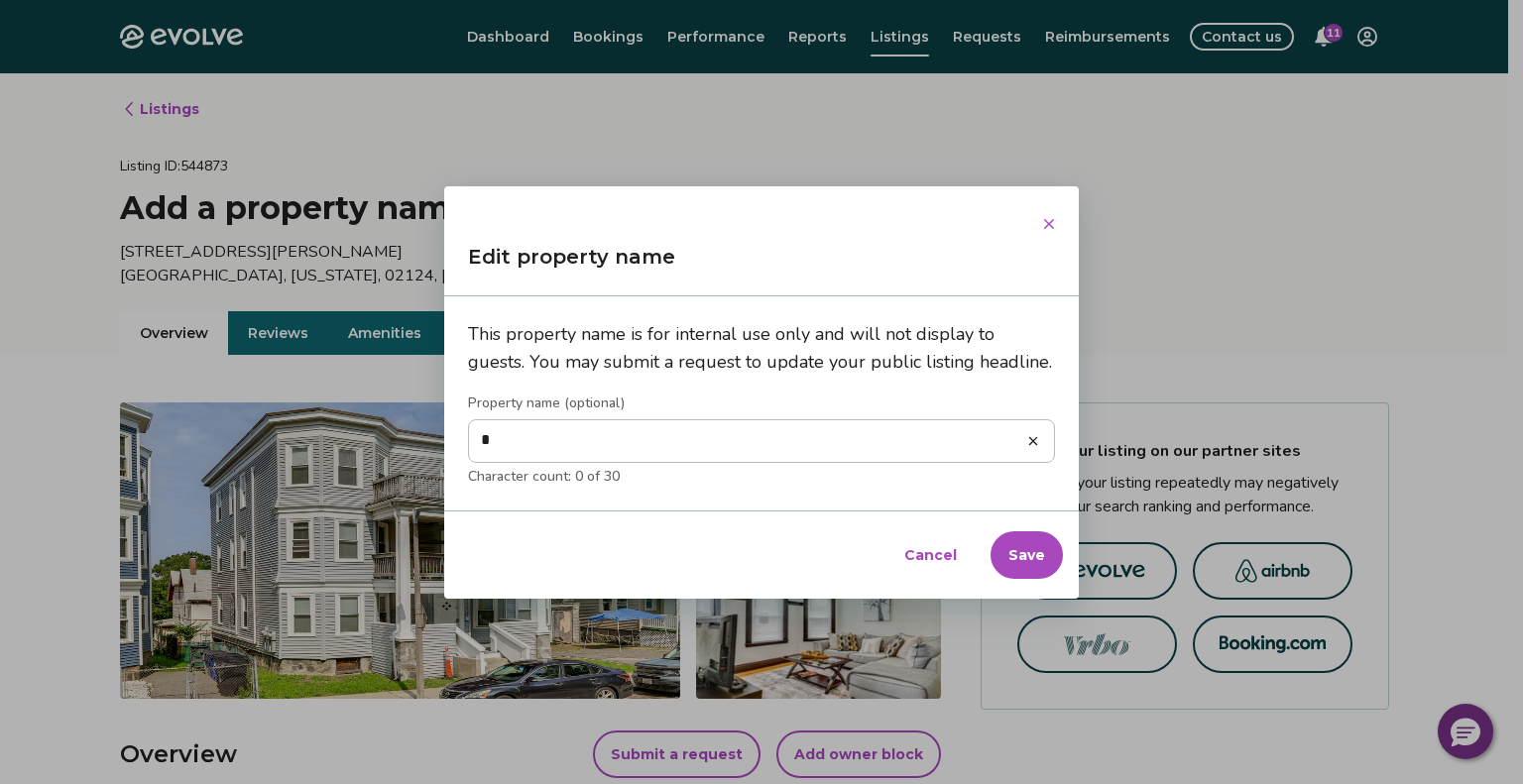 type on "**" 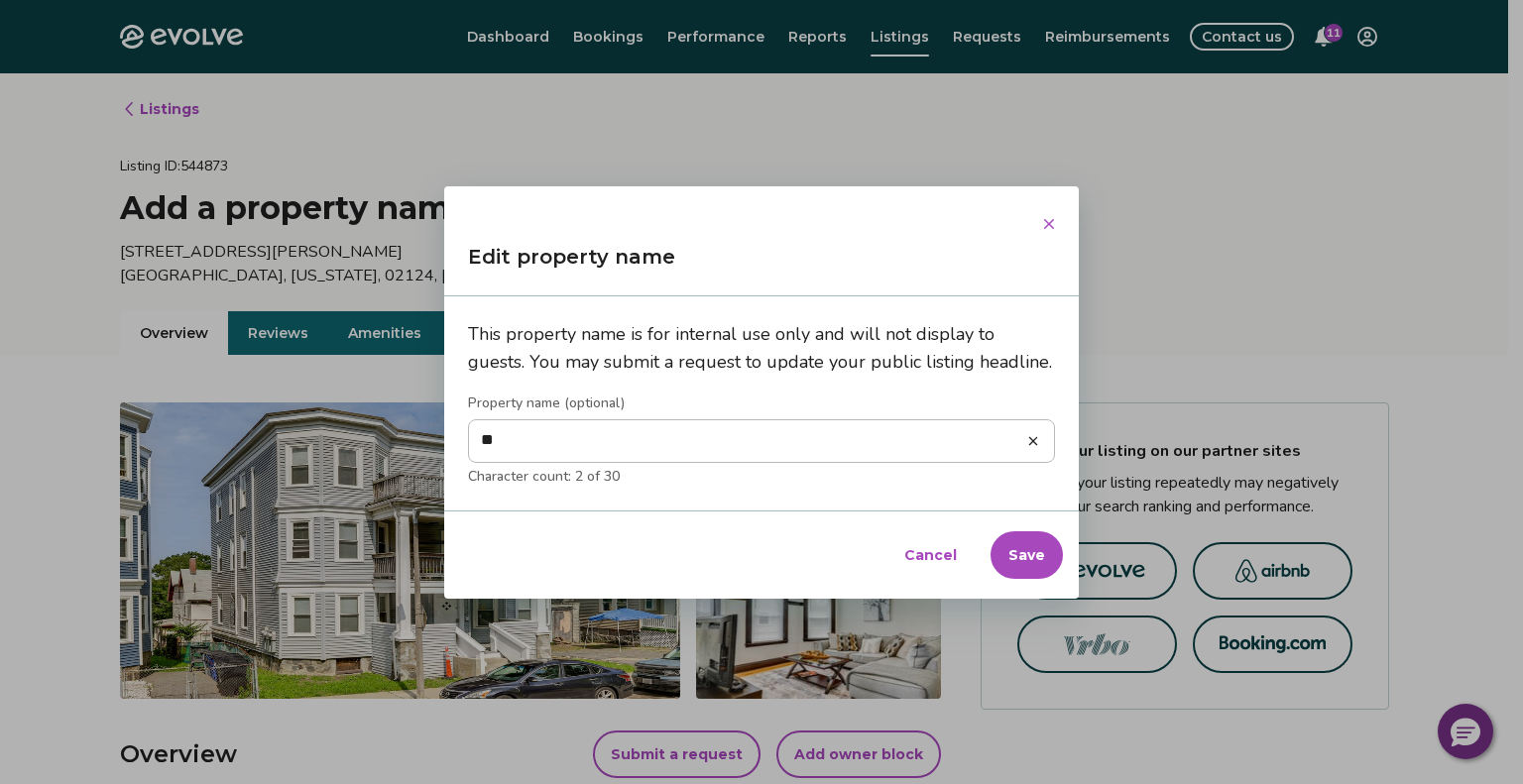type on "***" 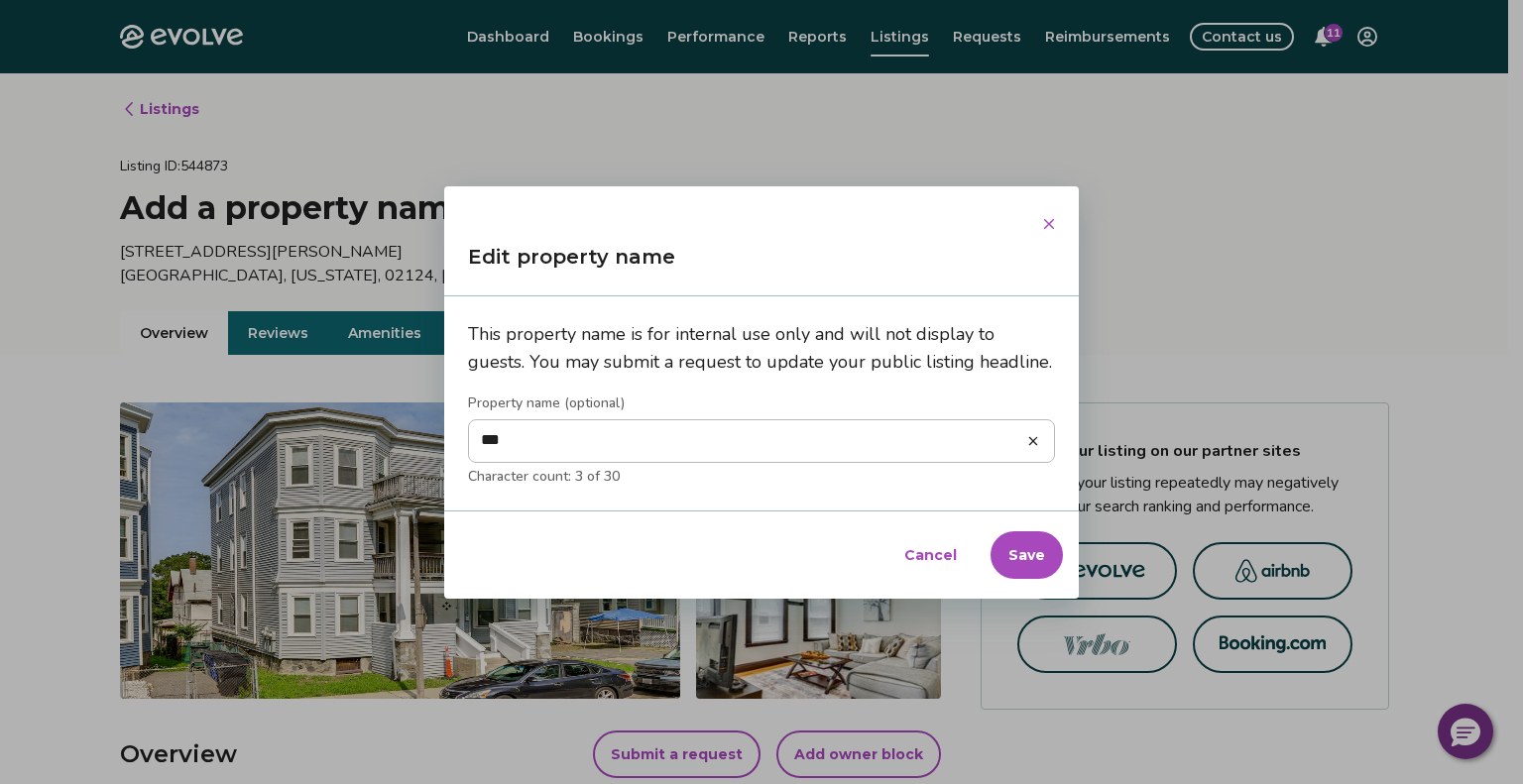 type on "****" 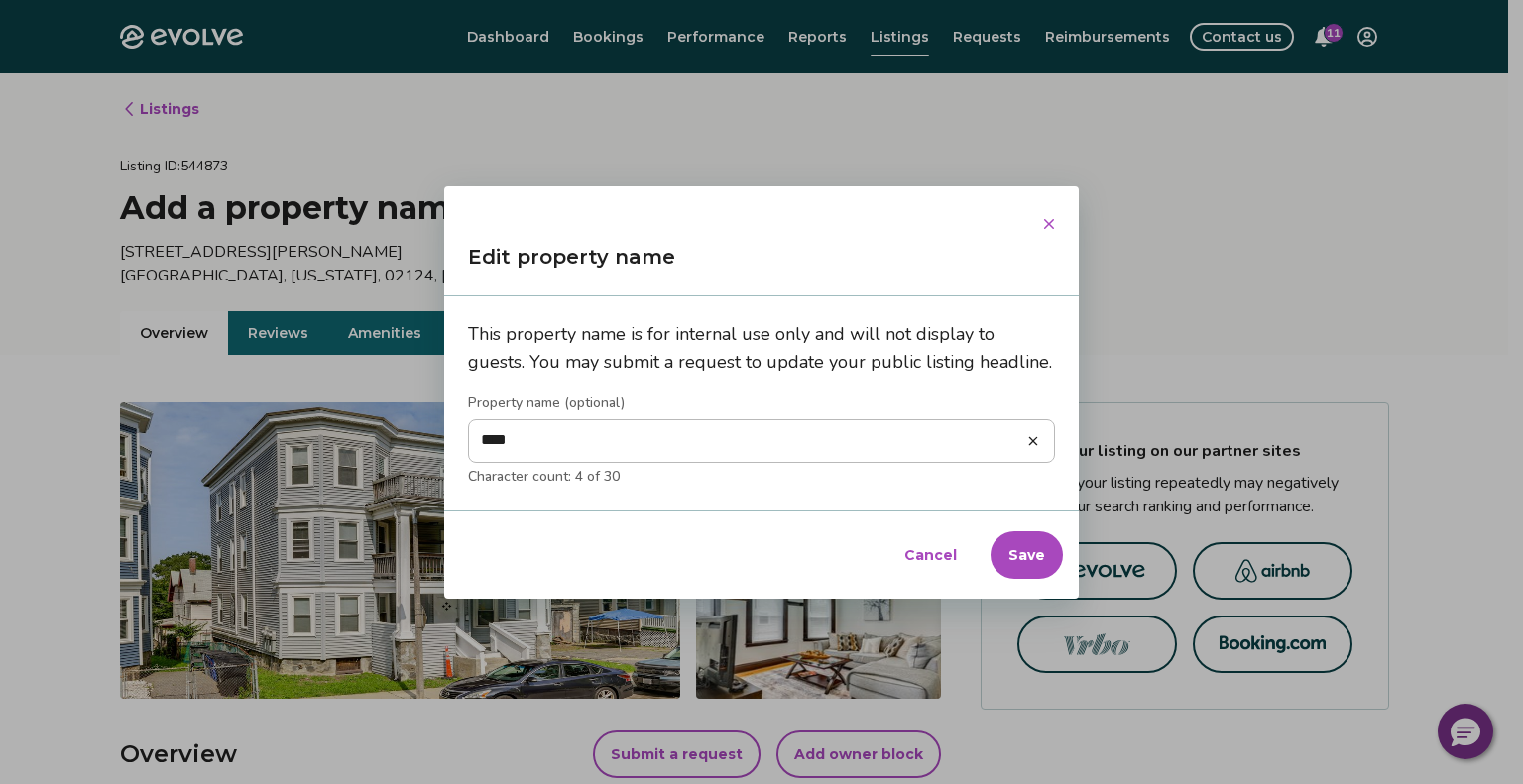 type on "***" 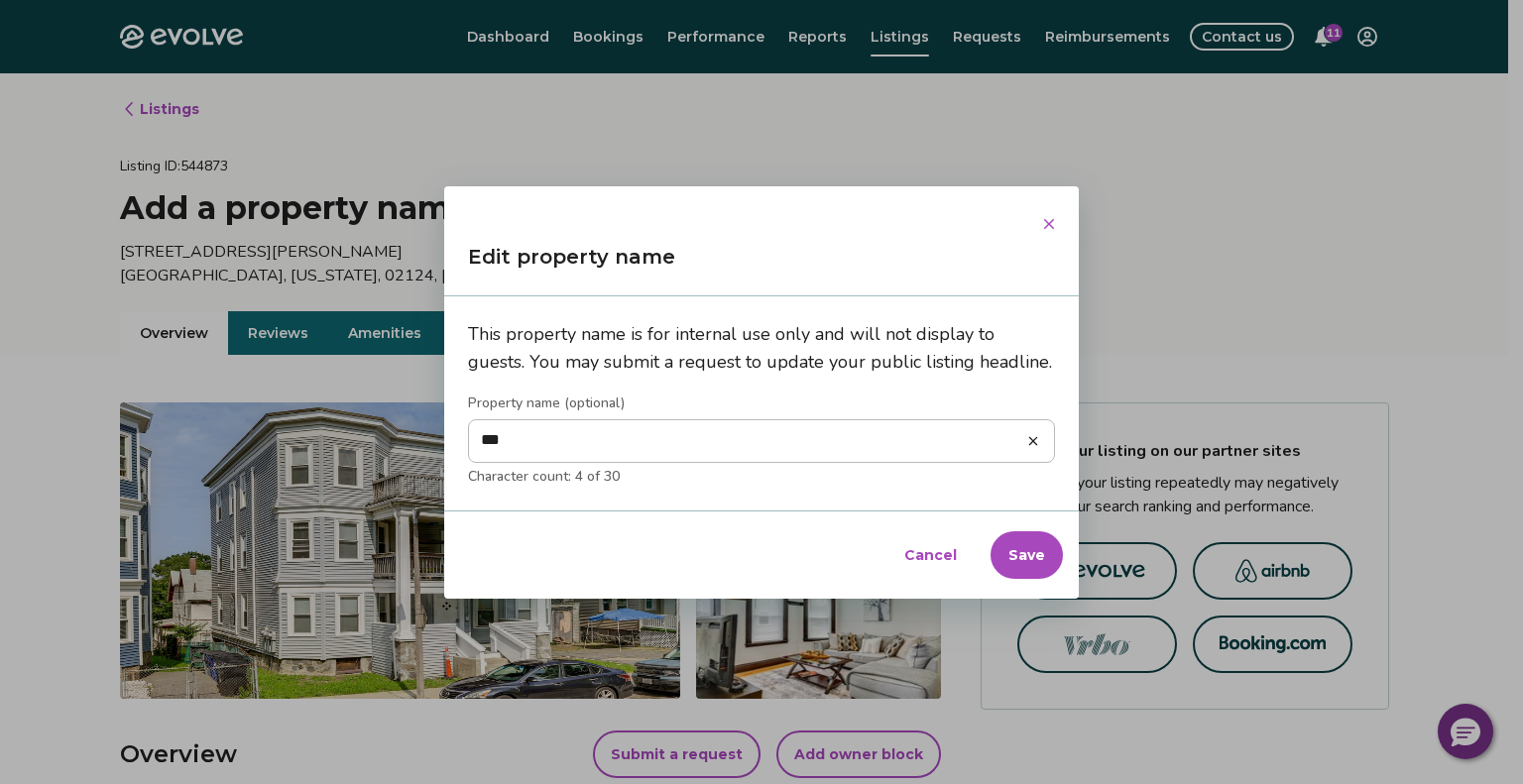 type on "**" 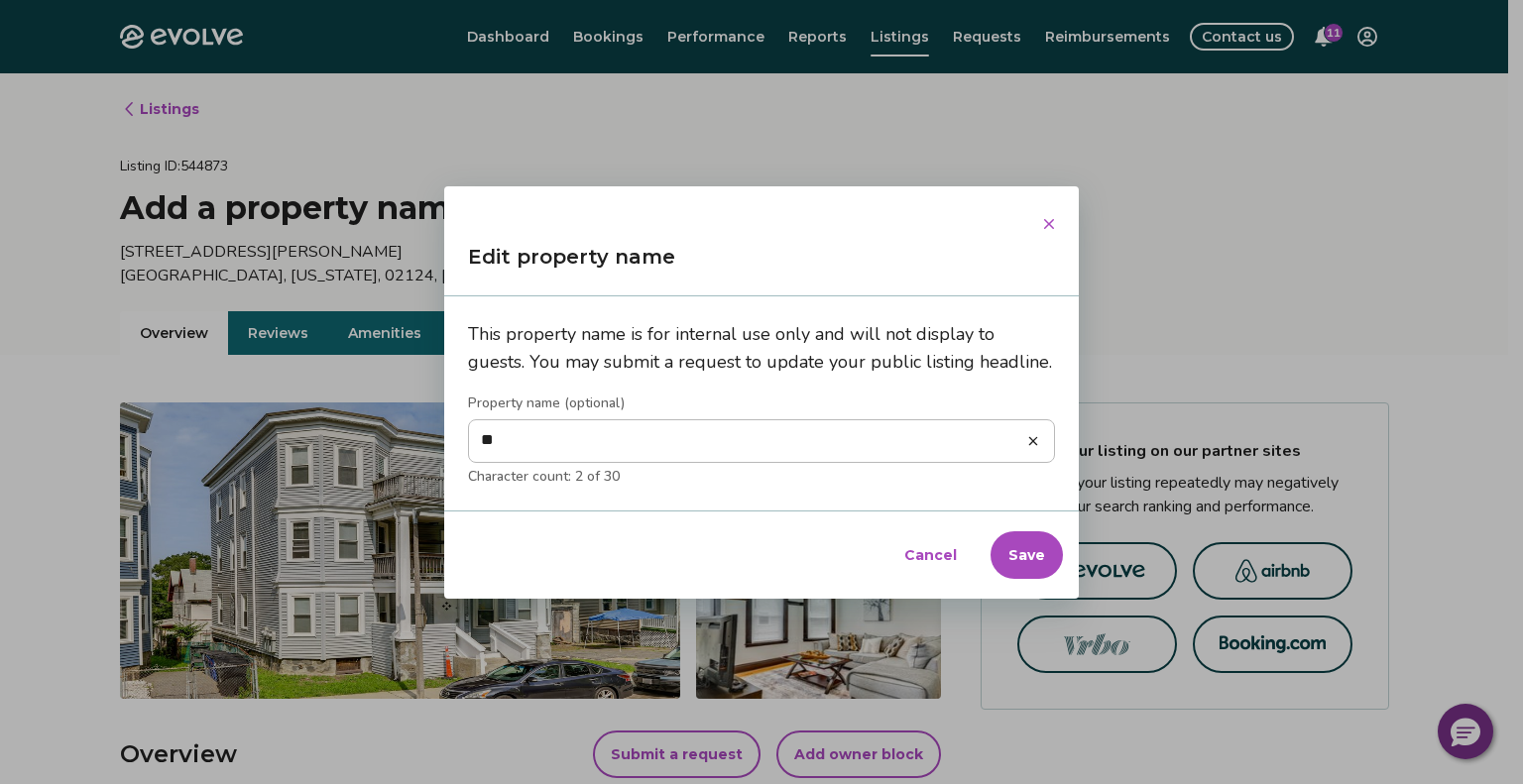 type on "*" 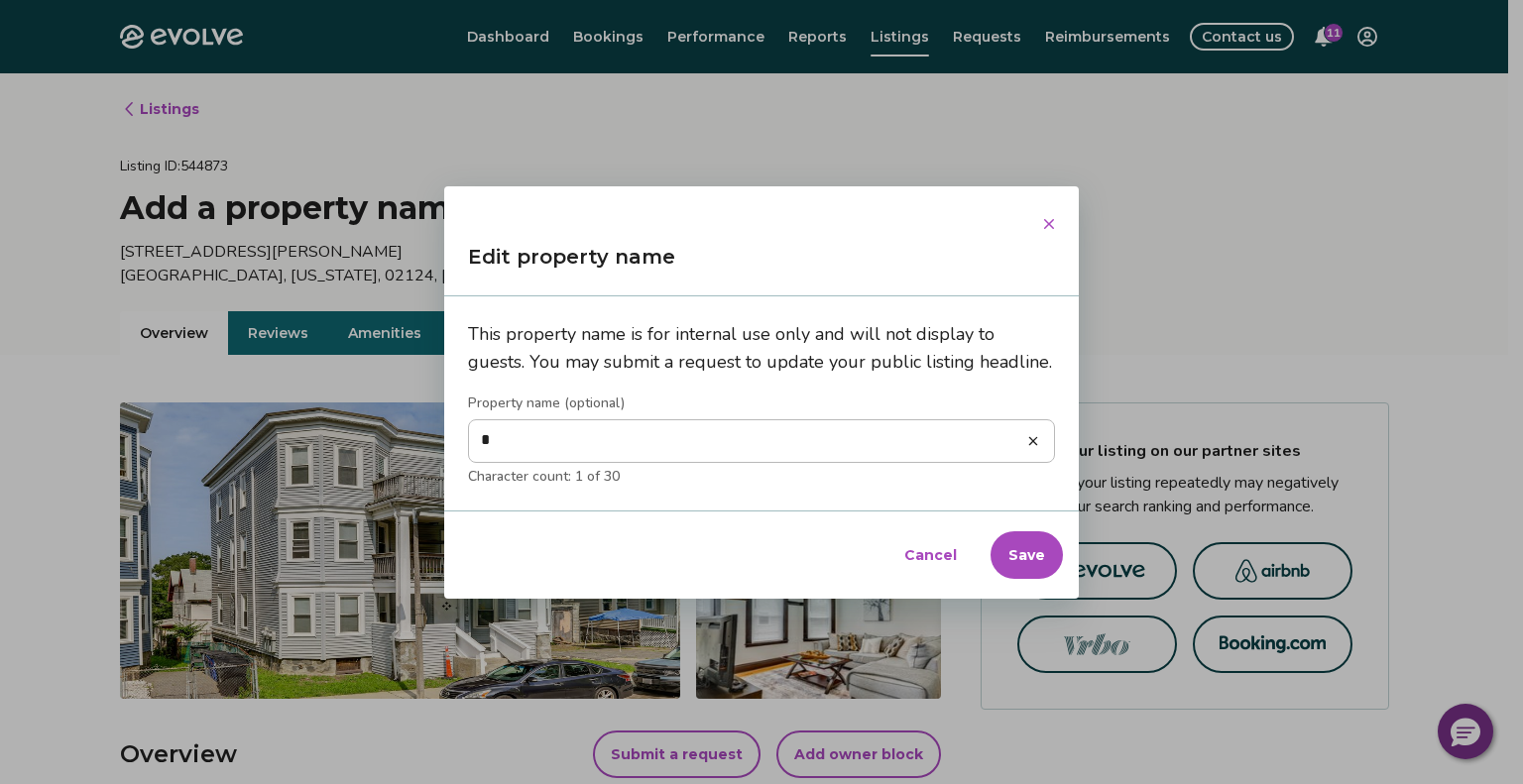 type on "**" 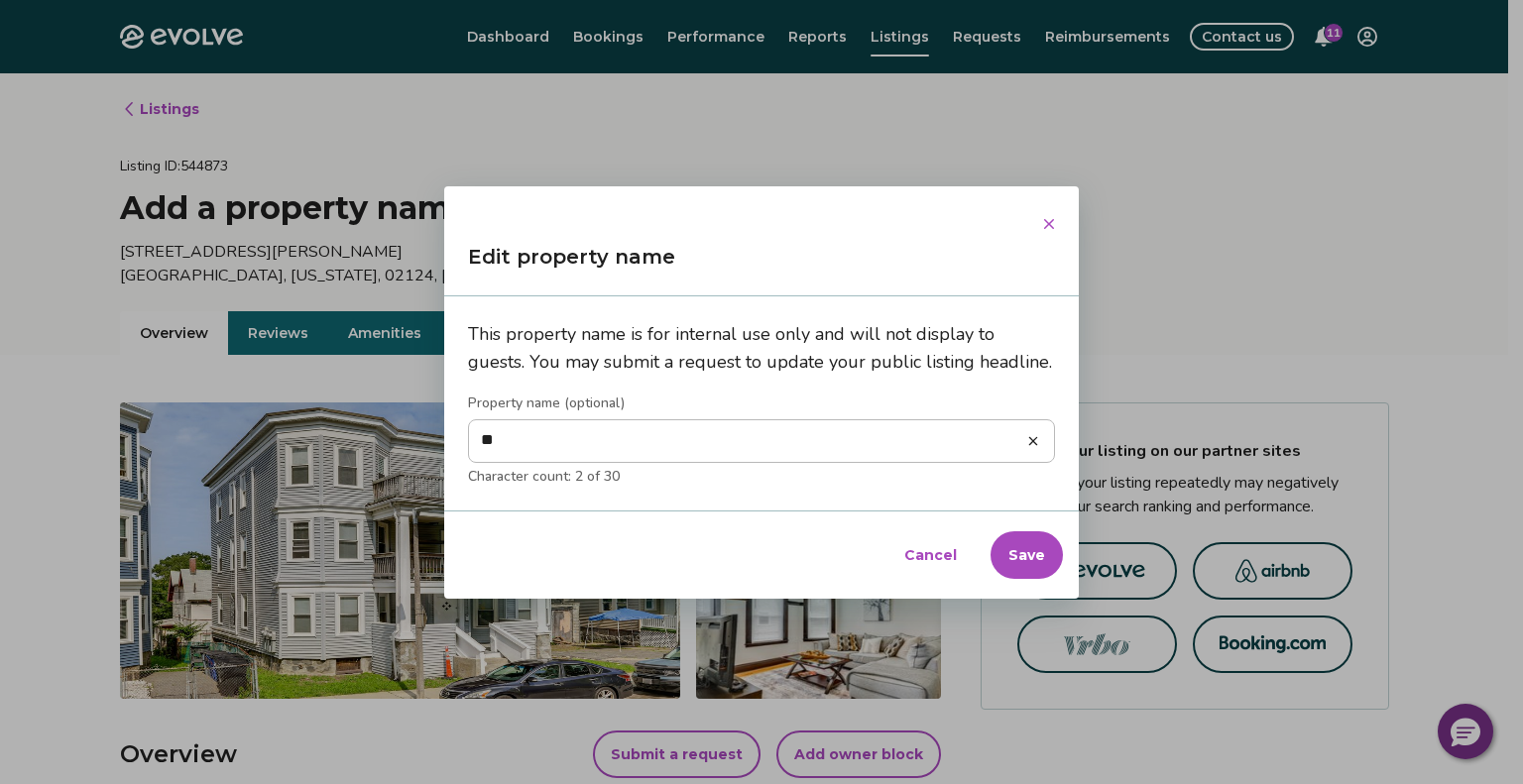 type on "*" 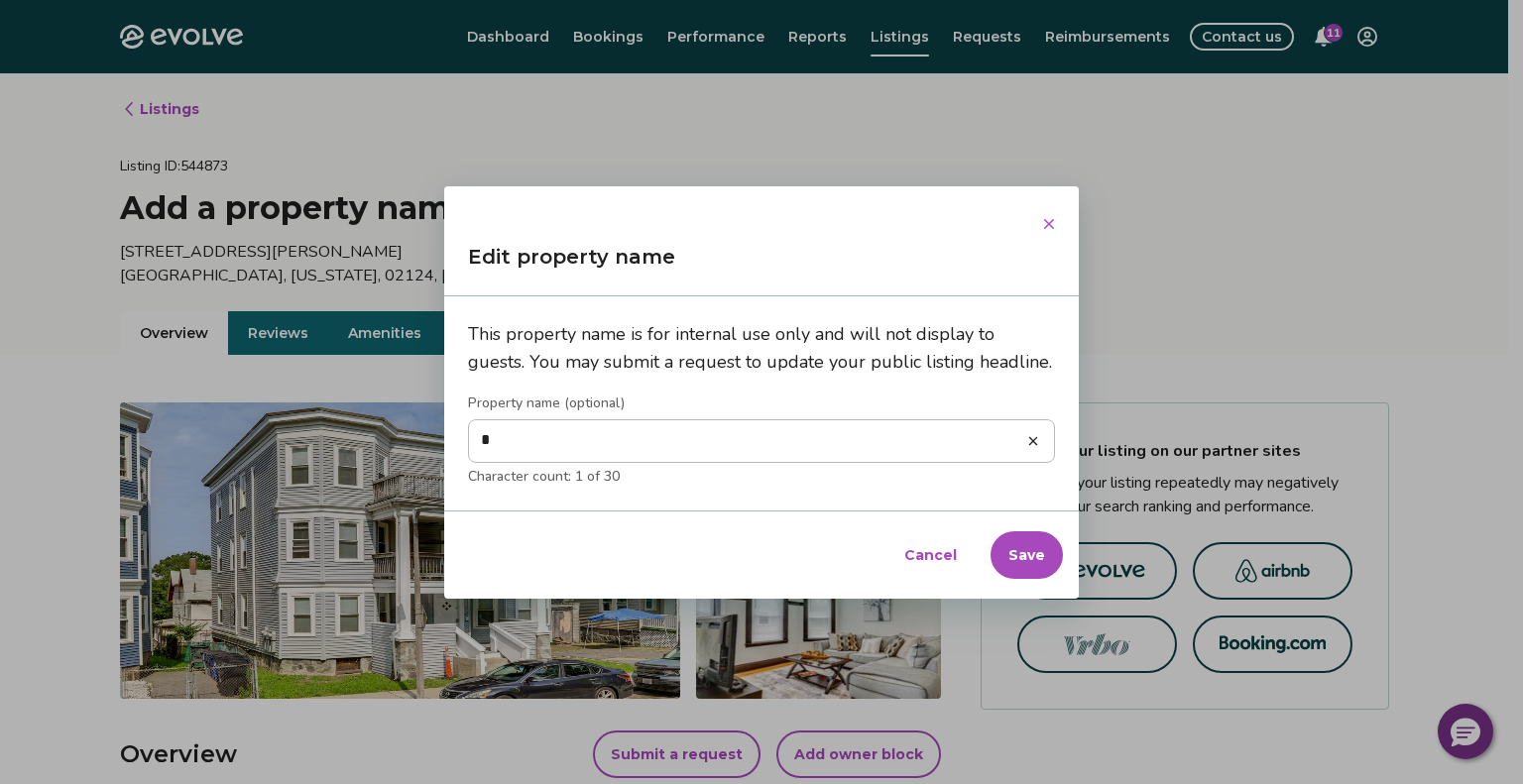 type on "**" 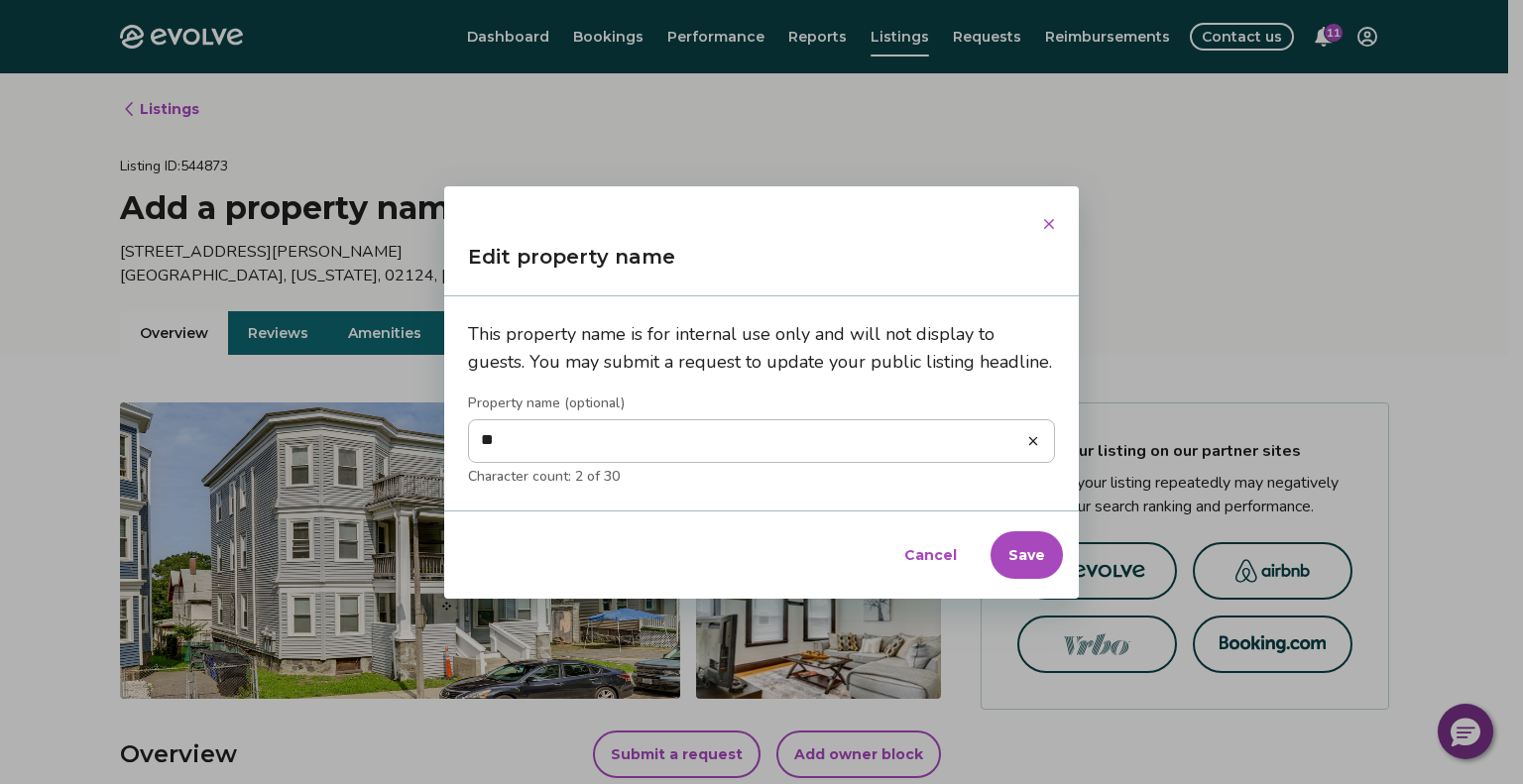 type on "***" 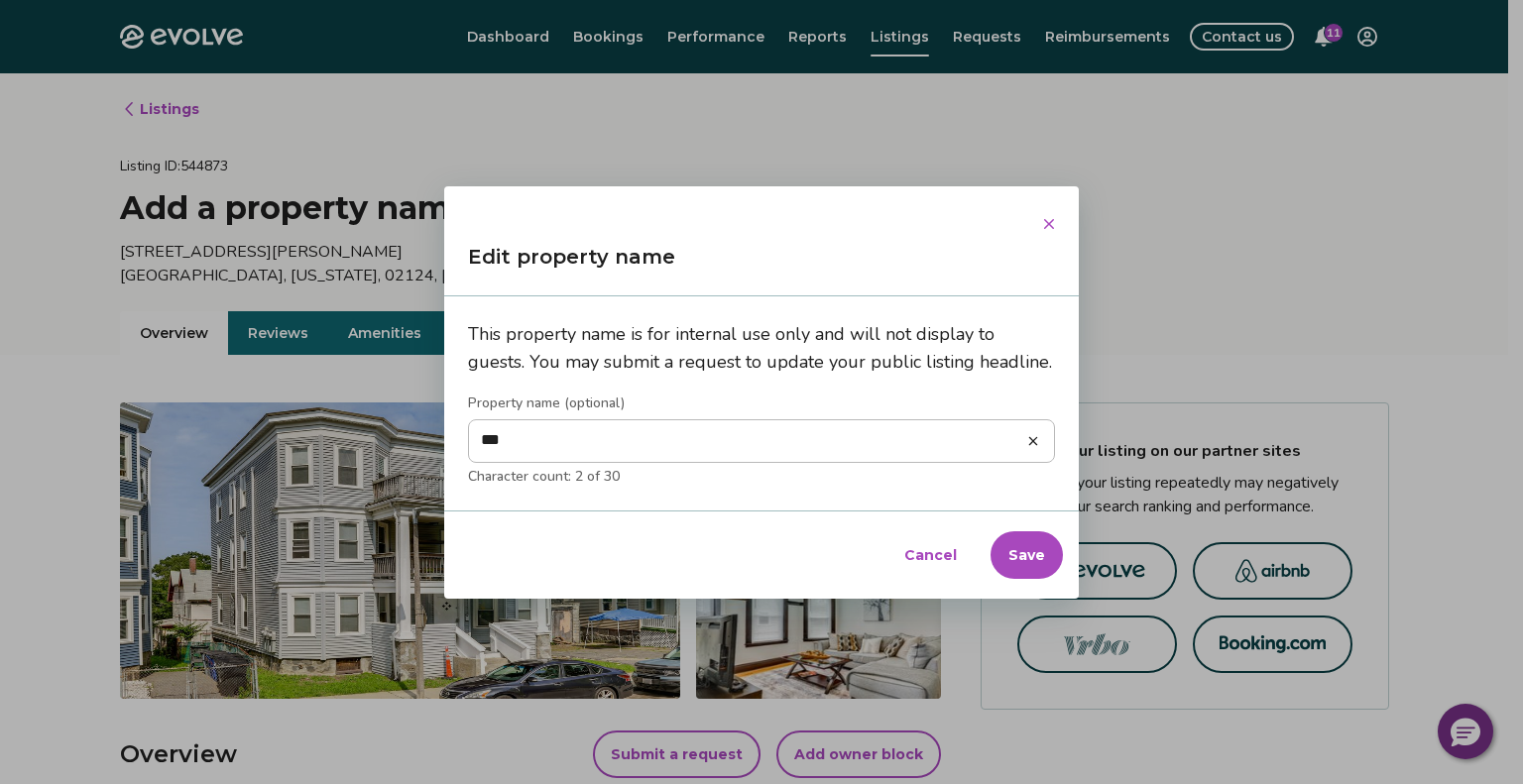 type on "****" 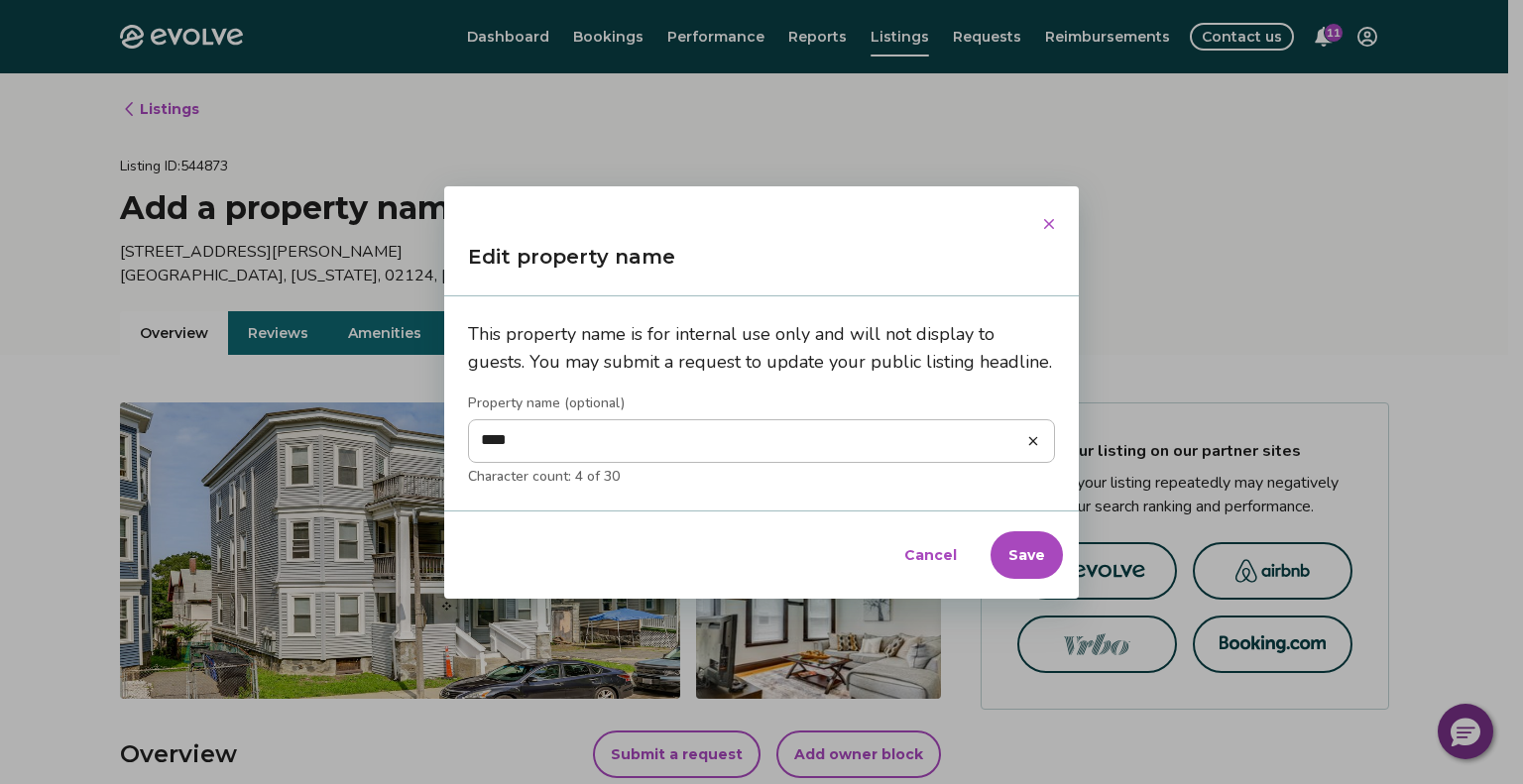 type on "*****" 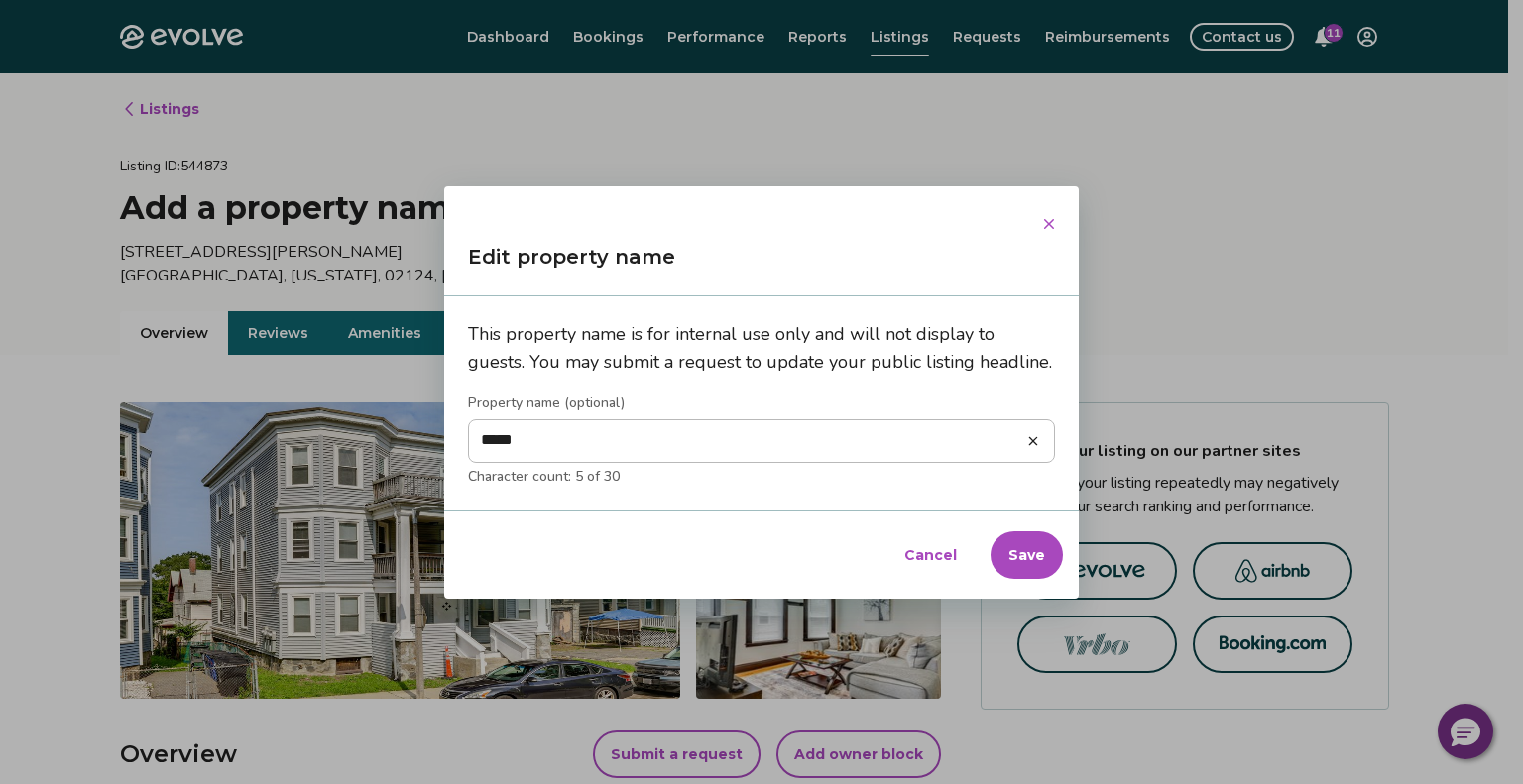 type on "******" 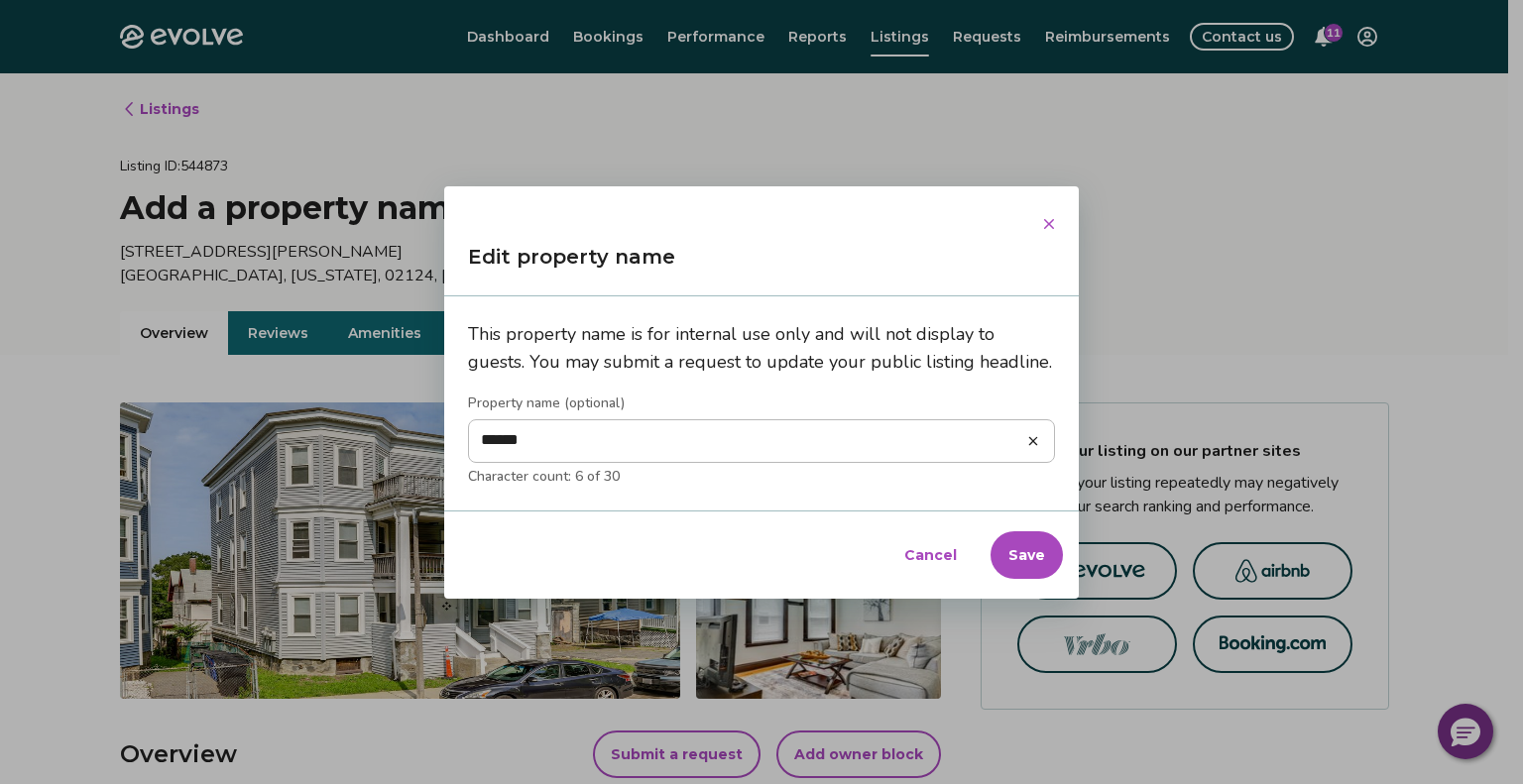 type on "*******" 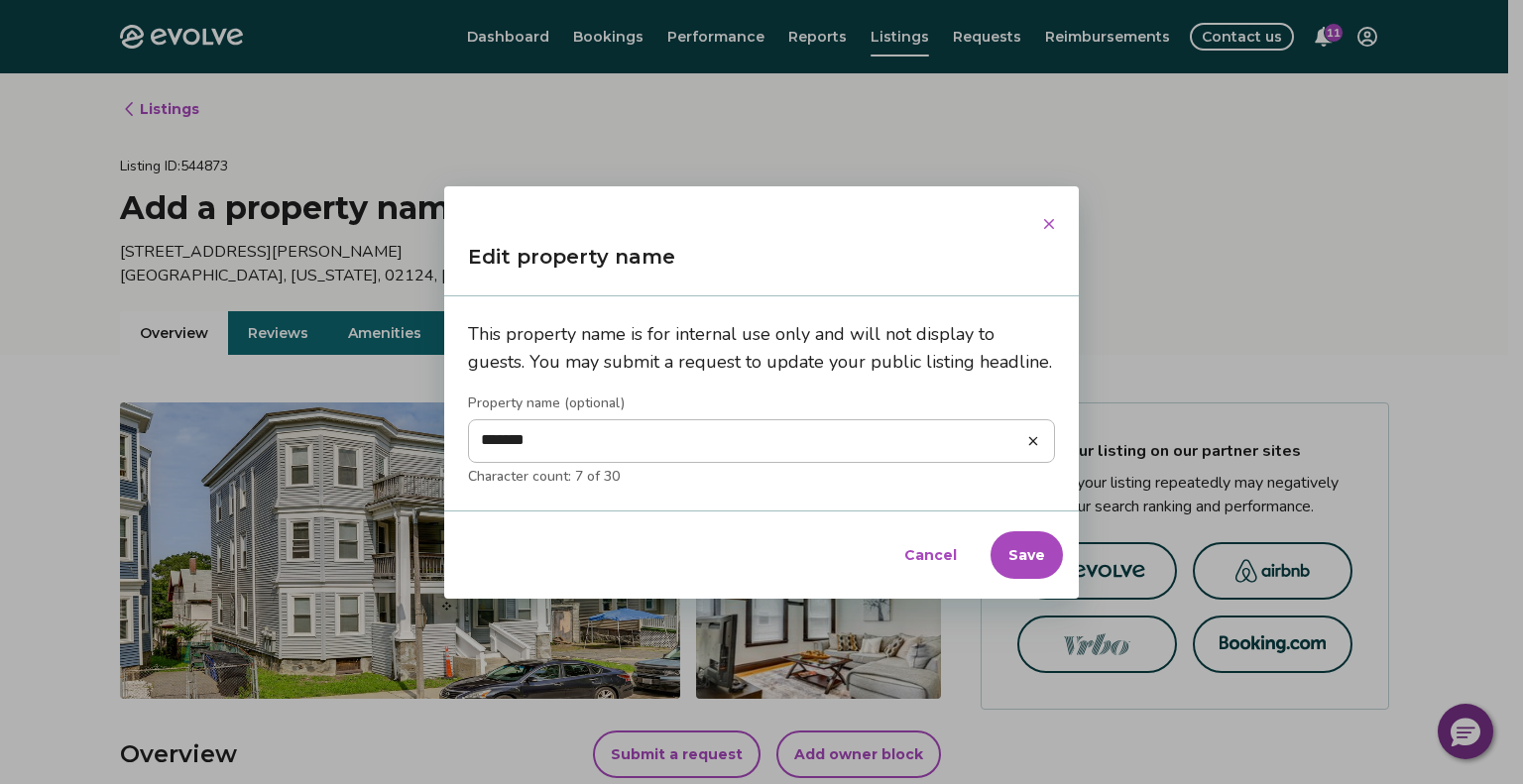 type on "*******" 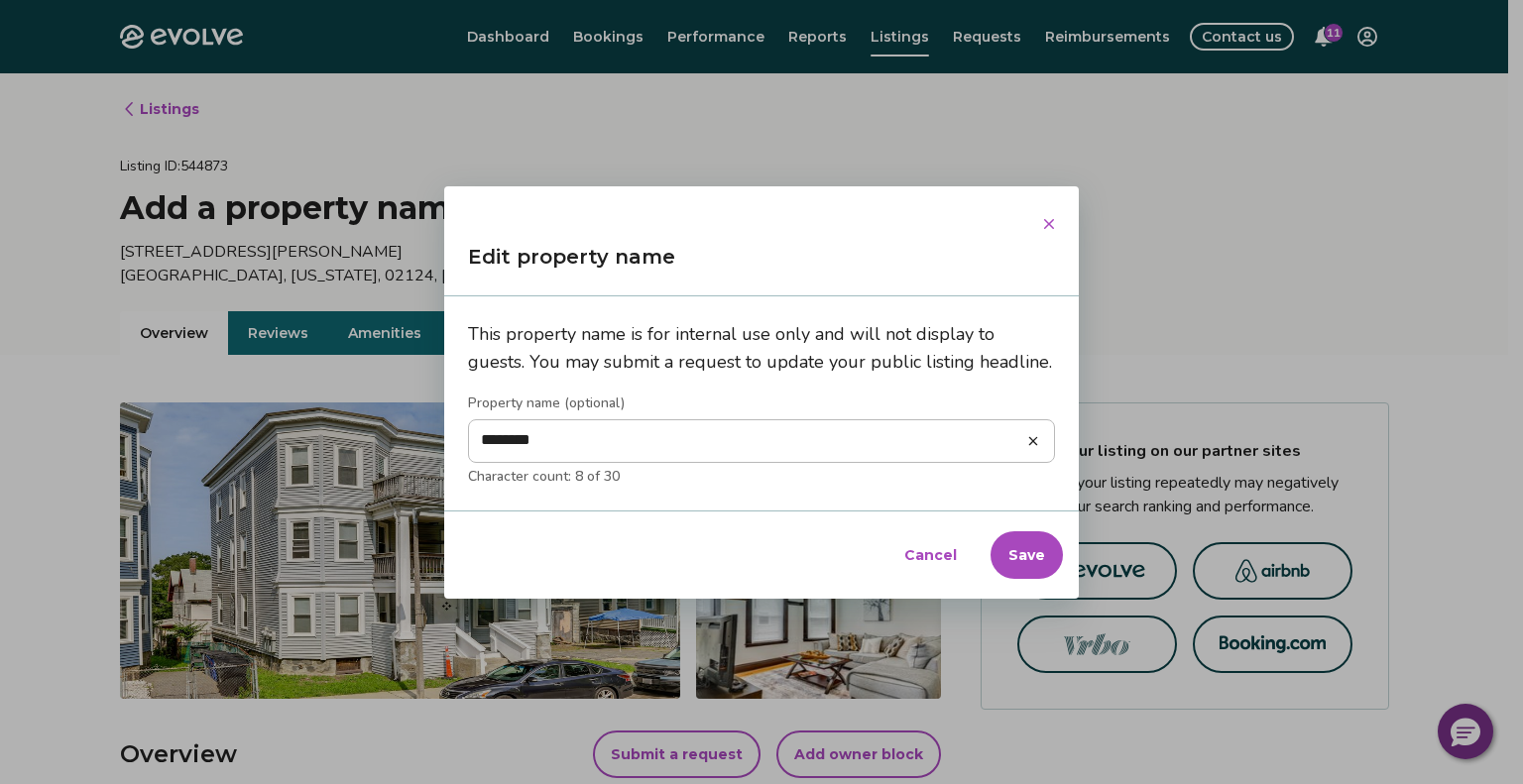 drag, startPoint x: 579, startPoint y: 435, endPoint x: 434, endPoint y: 431, distance: 145.05516 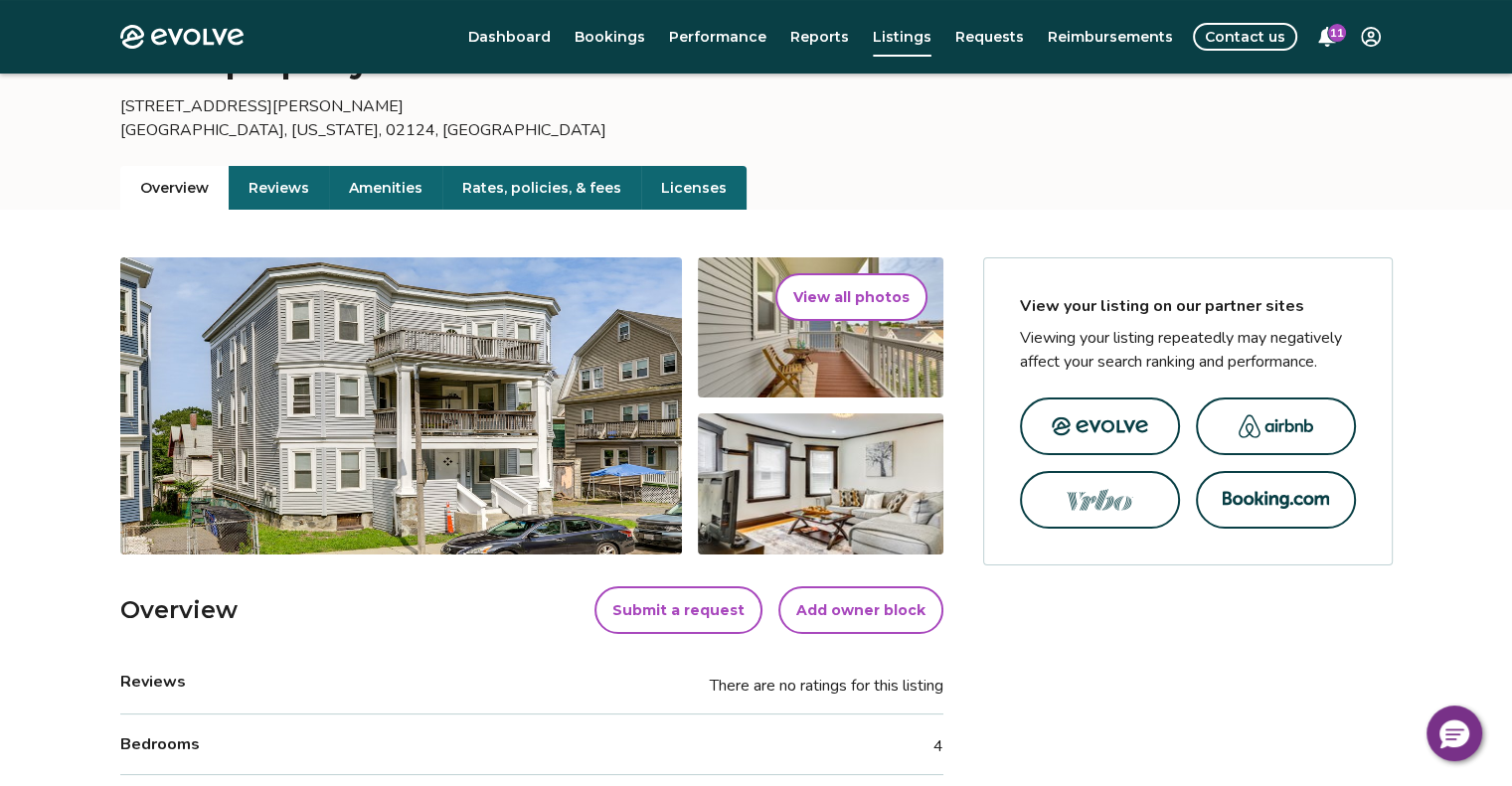 scroll, scrollTop: 0, scrollLeft: 0, axis: both 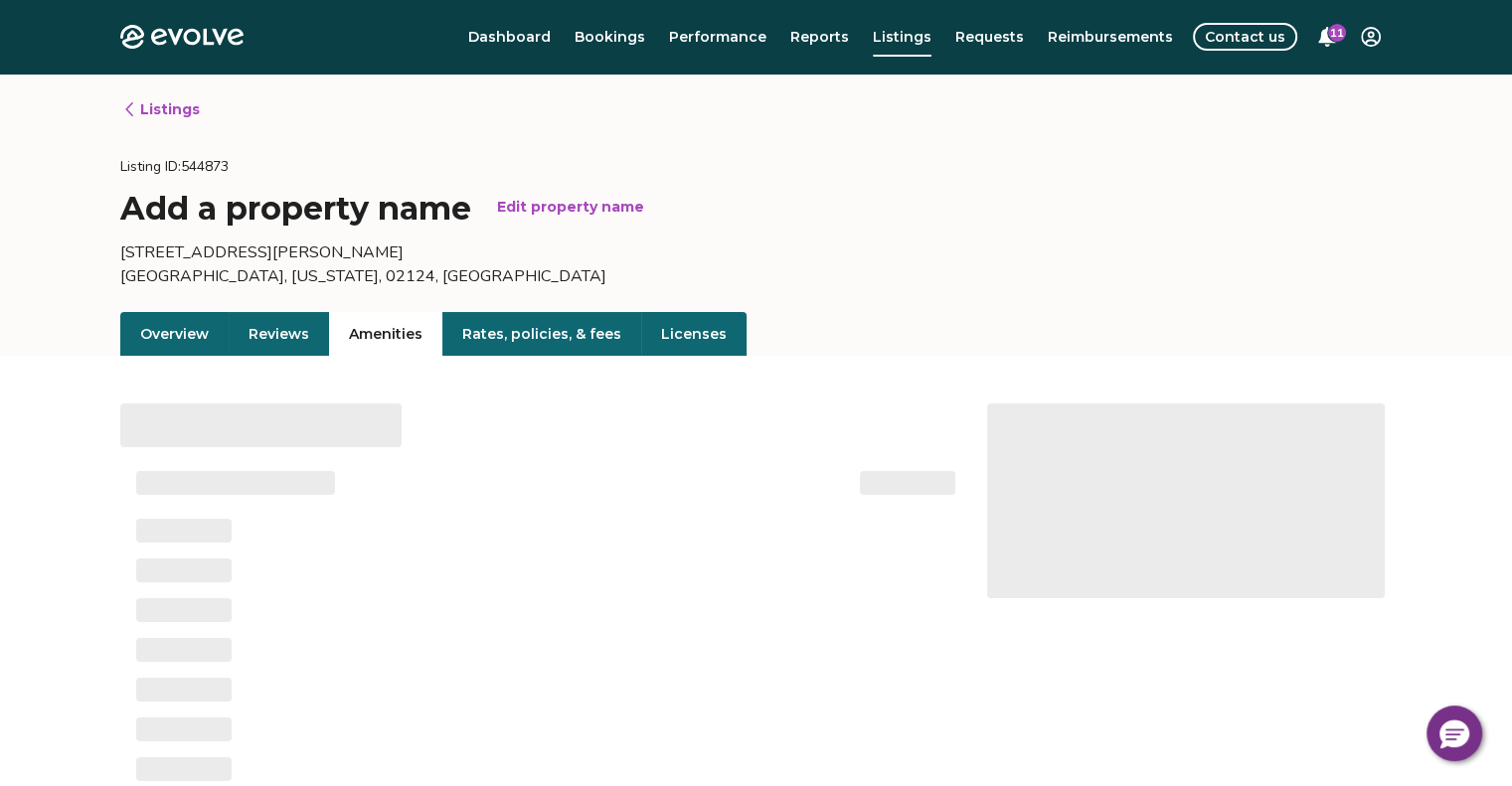 click on "Amenities" at bounding box center (386, 334) 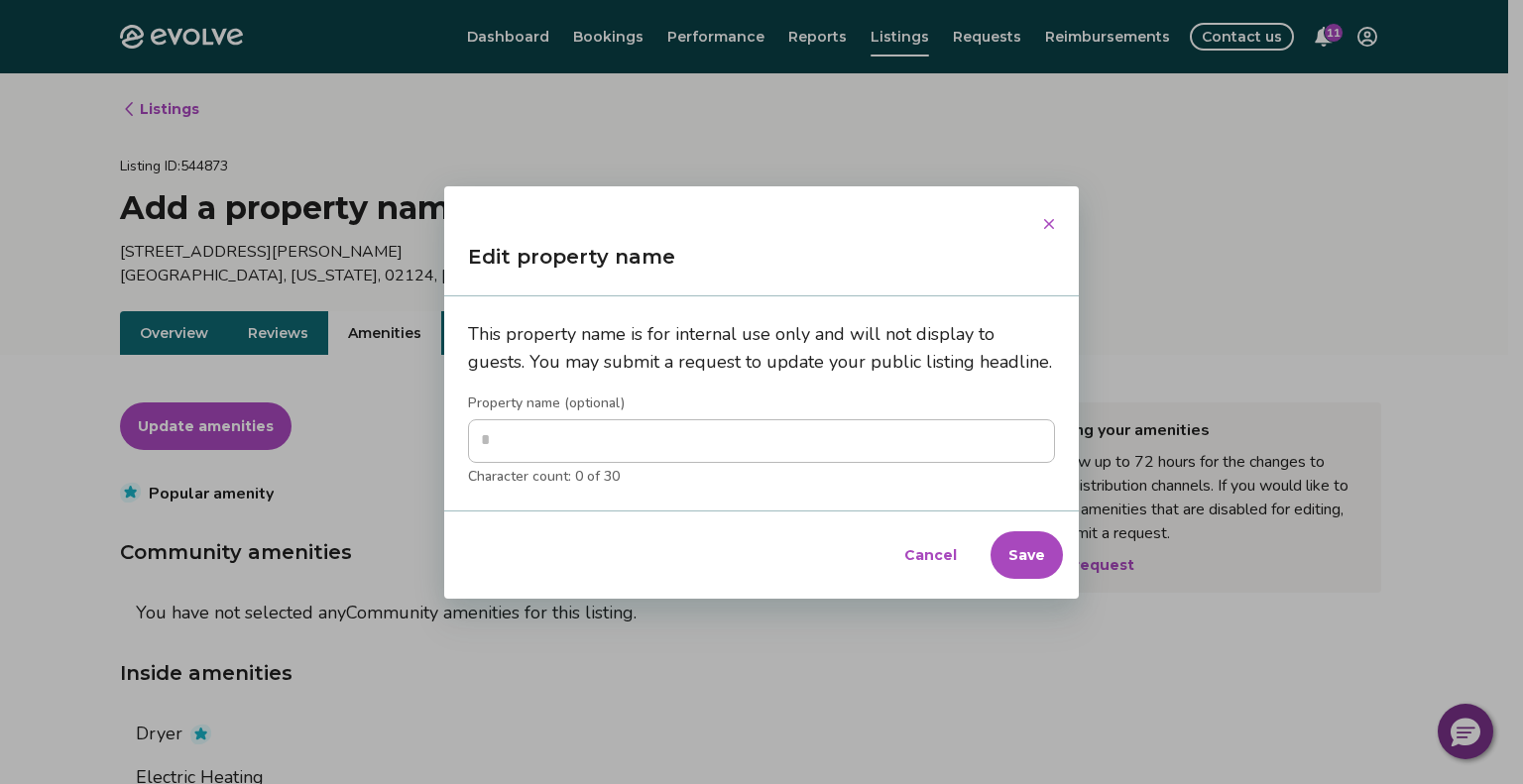 type on "*" 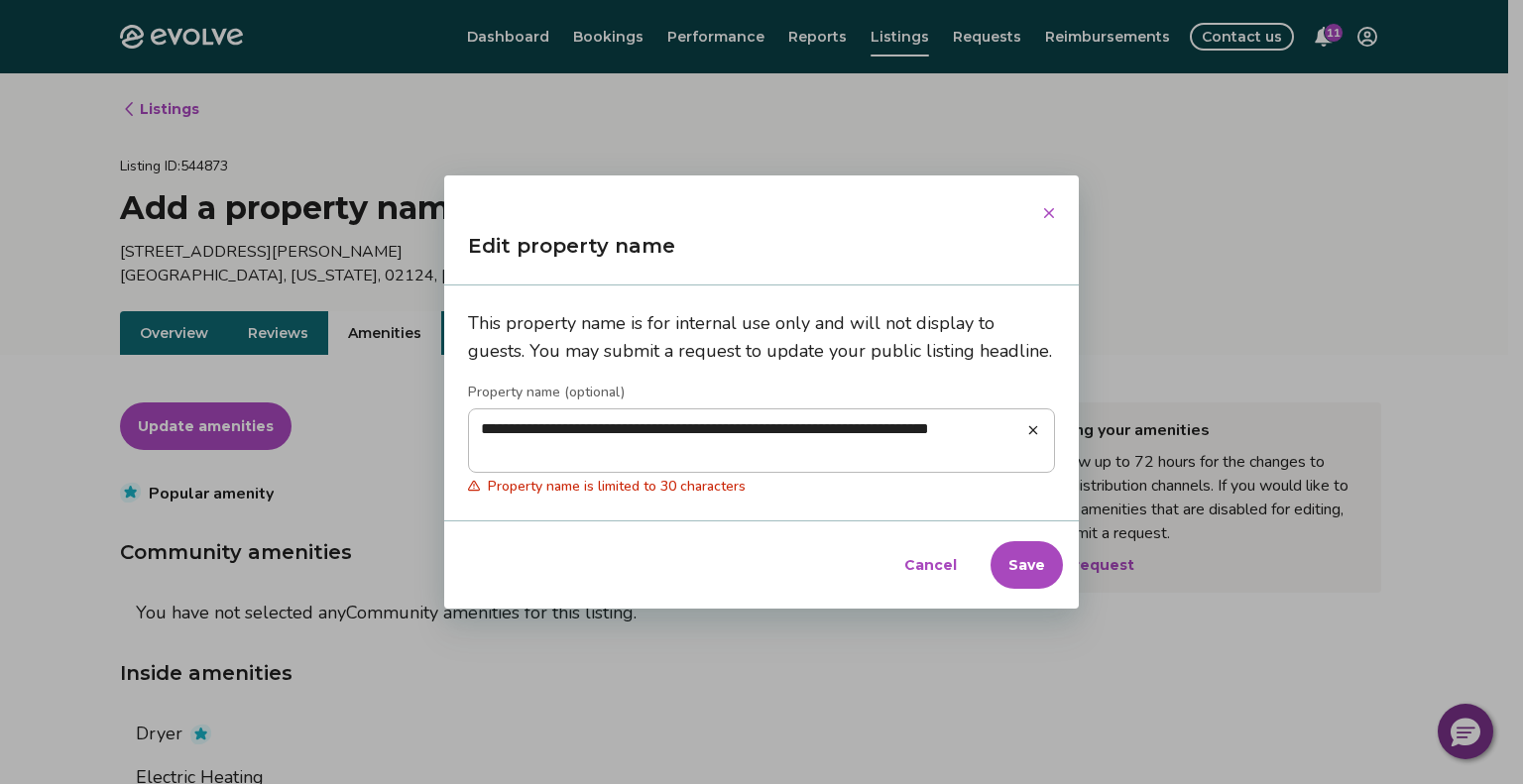 click on "**********" at bounding box center [762, 441] 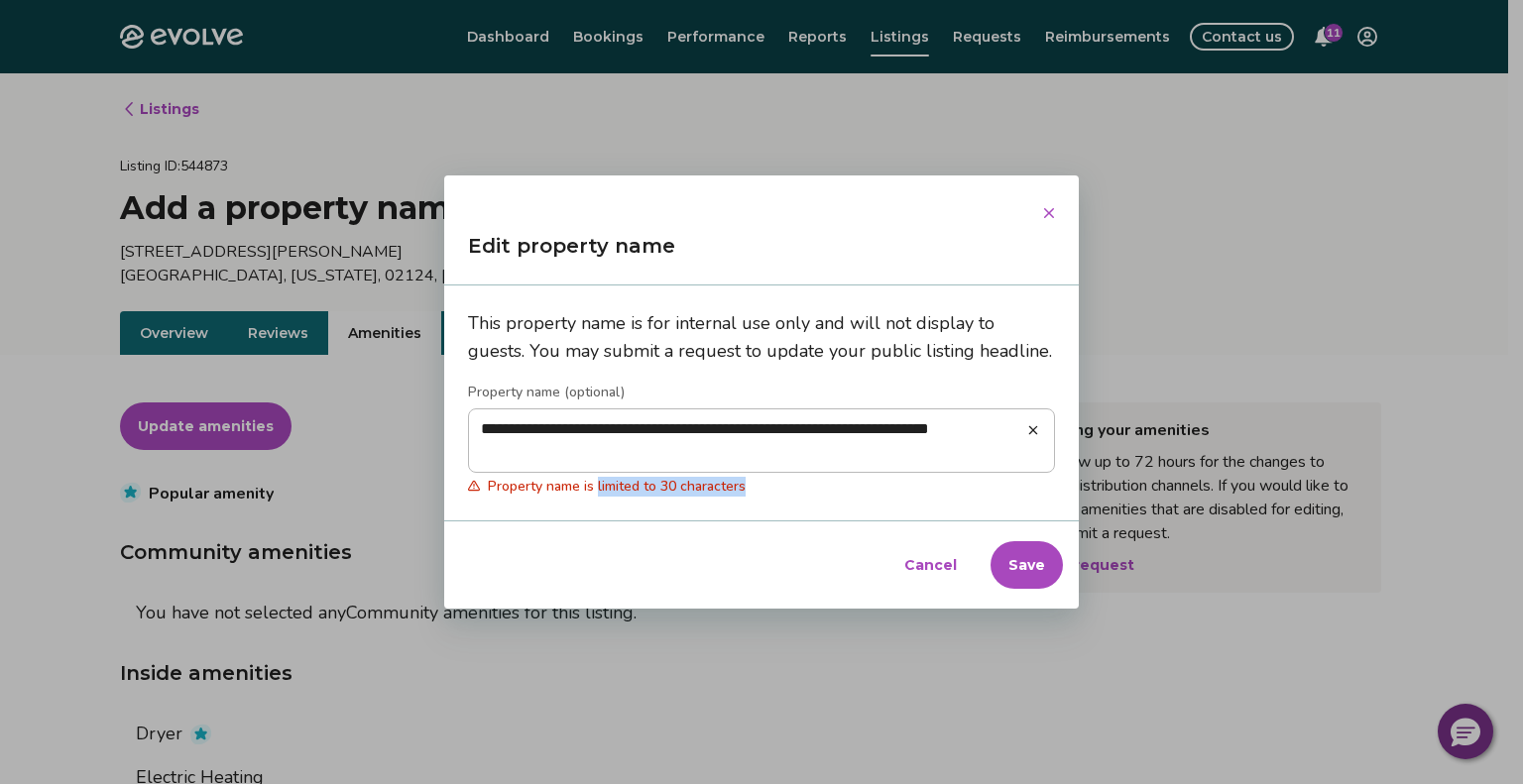 drag, startPoint x: 748, startPoint y: 497, endPoint x: 599, endPoint y: 500, distance: 149.03 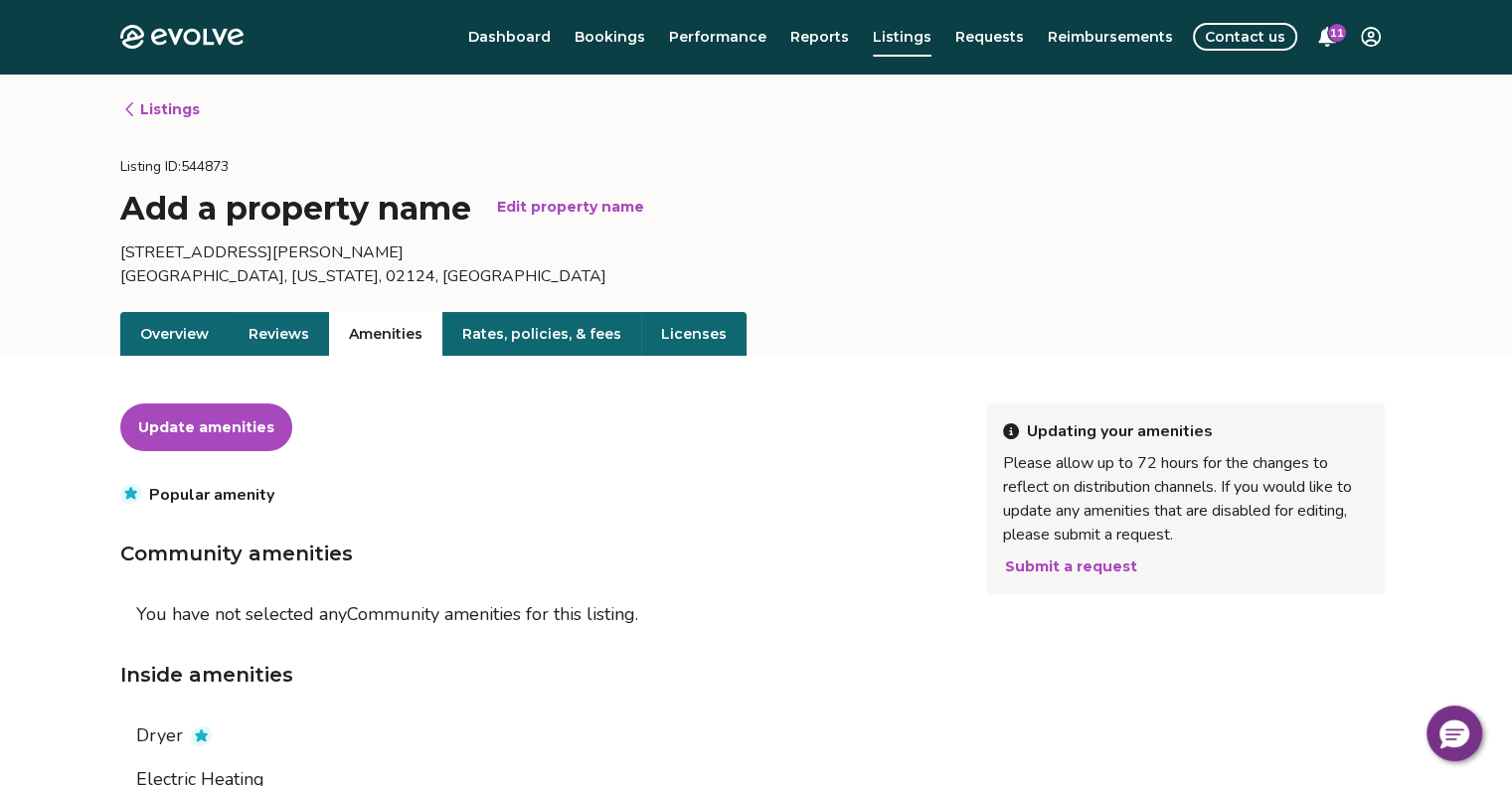 click on "Overview Reviews Amenities Rates, policies, & fees Licenses" at bounding box center [756, 334] 